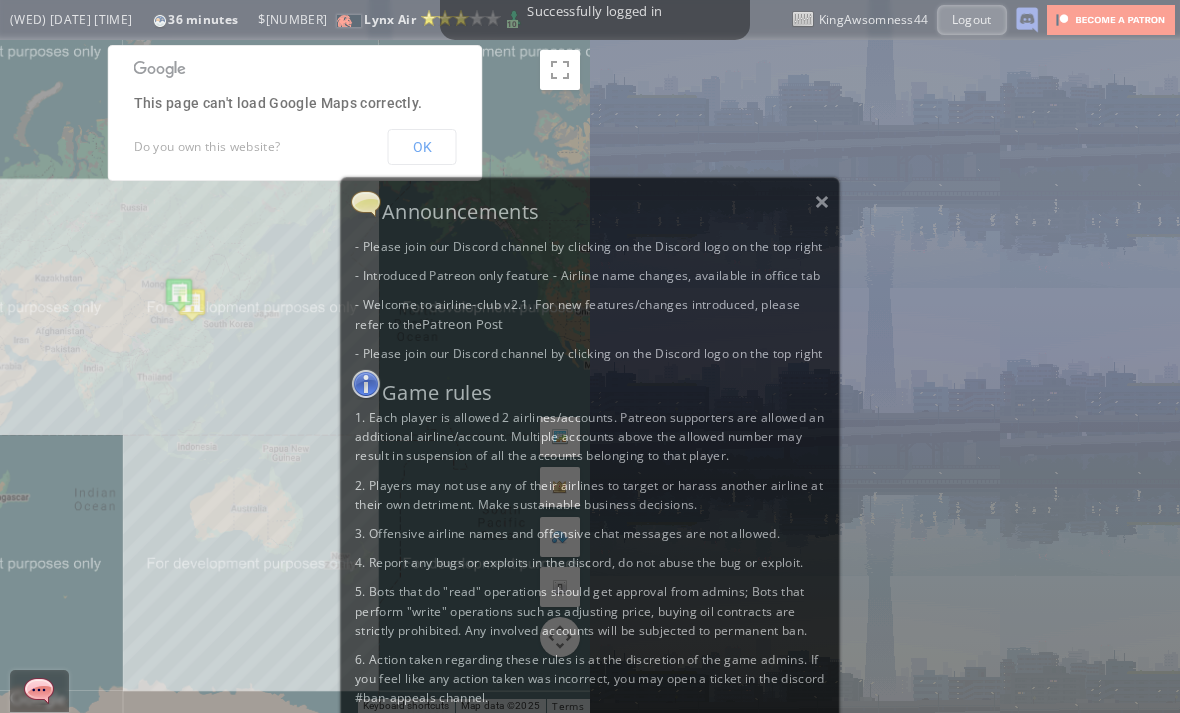 scroll, scrollTop: 0, scrollLeft: 0, axis: both 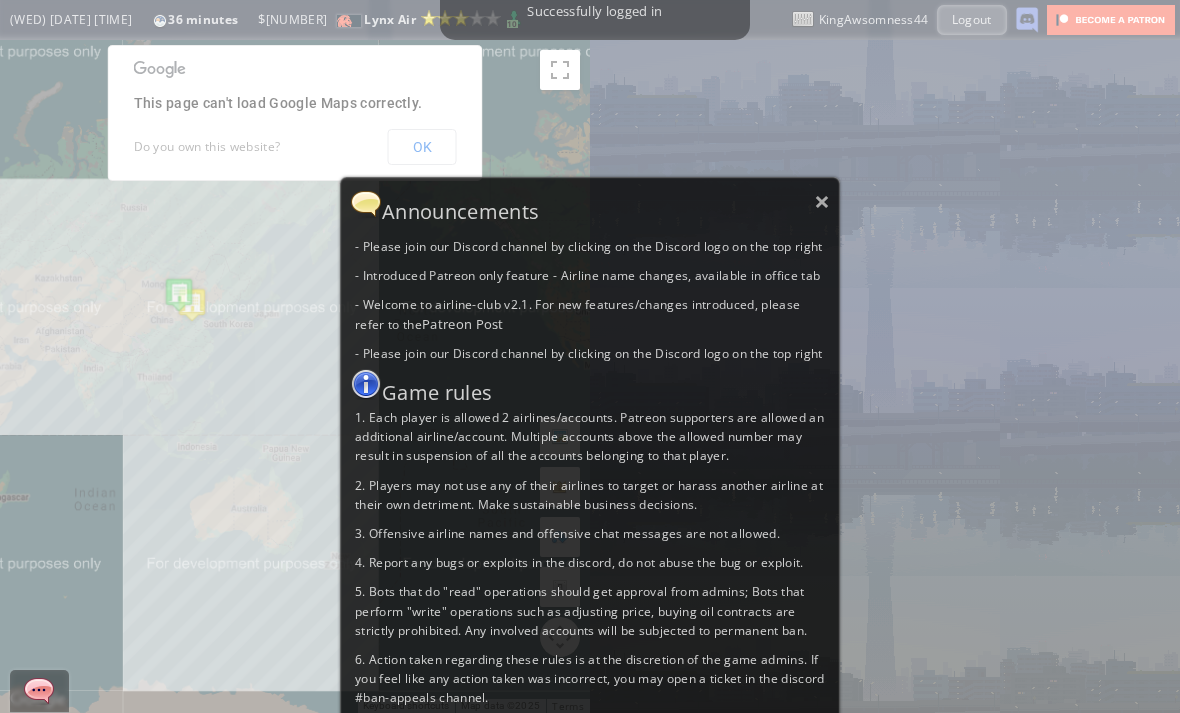 click on "×" at bounding box center (822, 201) 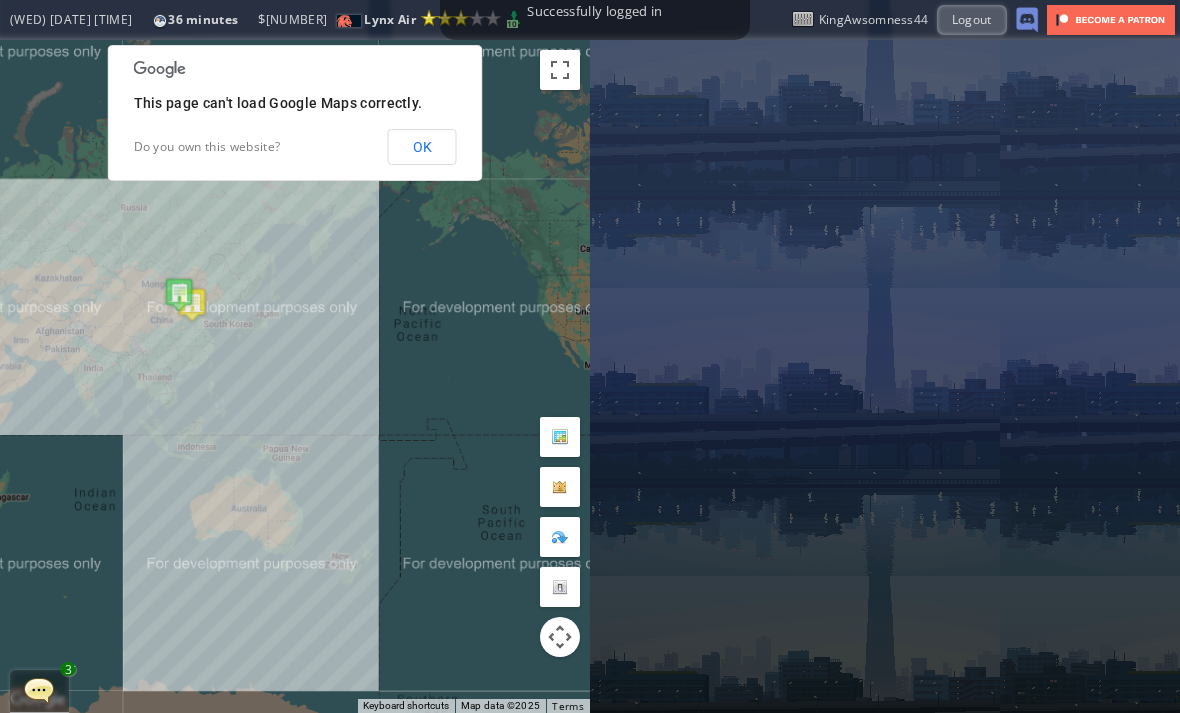 click on "OK" at bounding box center (422, 147) 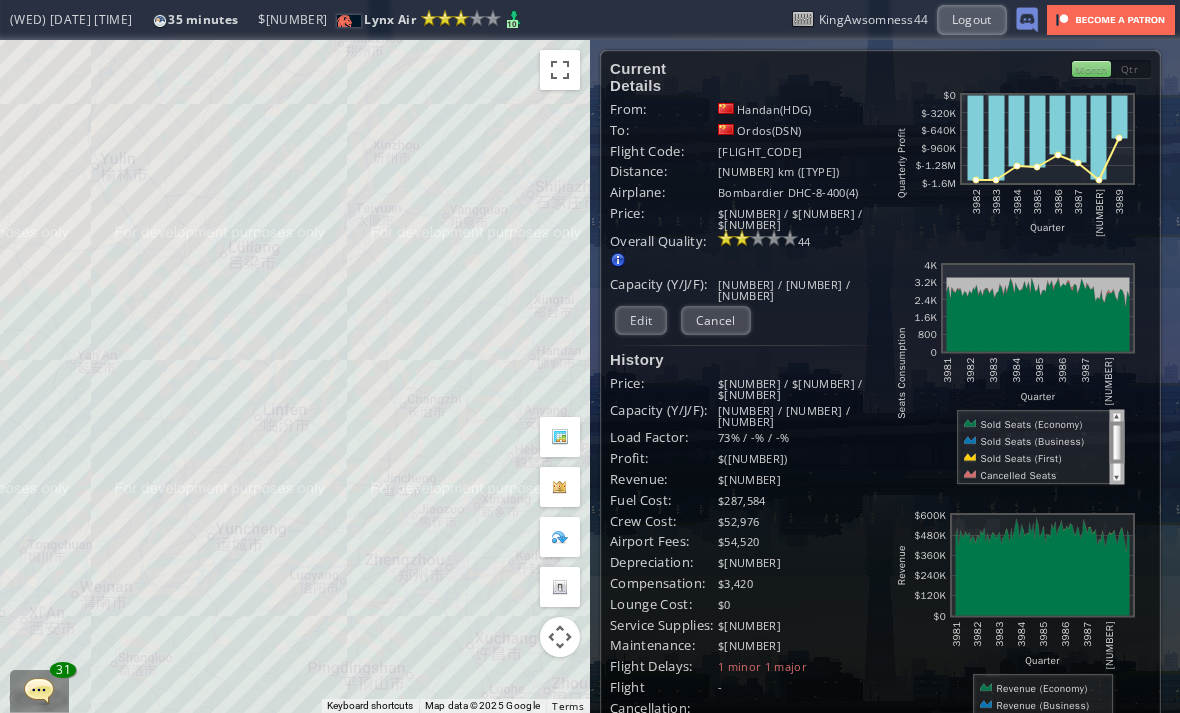 click on "Edit" at bounding box center (641, 320) 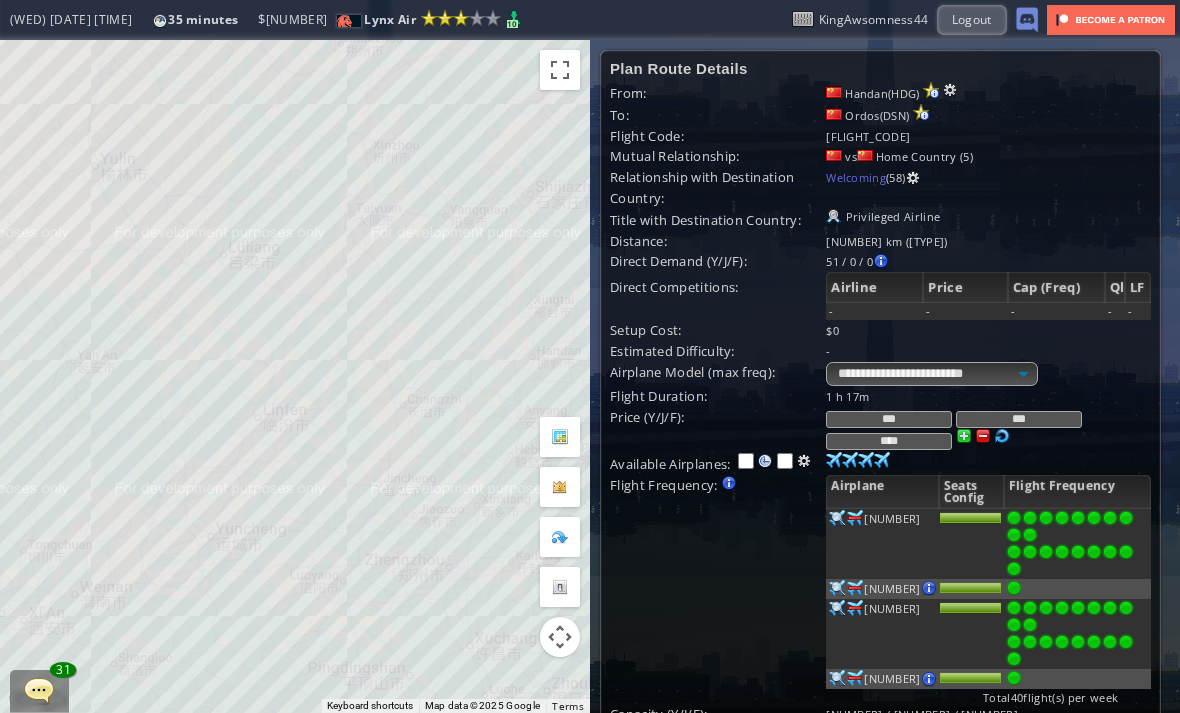 click at bounding box center (837, 518) 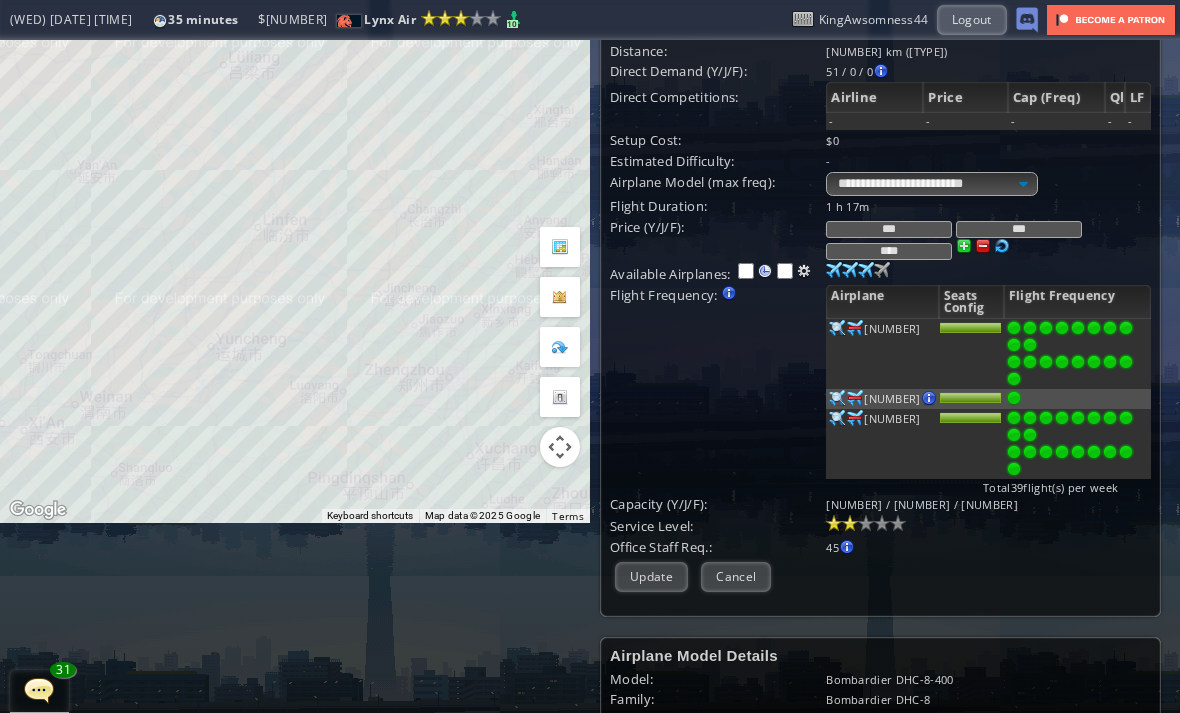 scroll, scrollTop: 194, scrollLeft: 0, axis: vertical 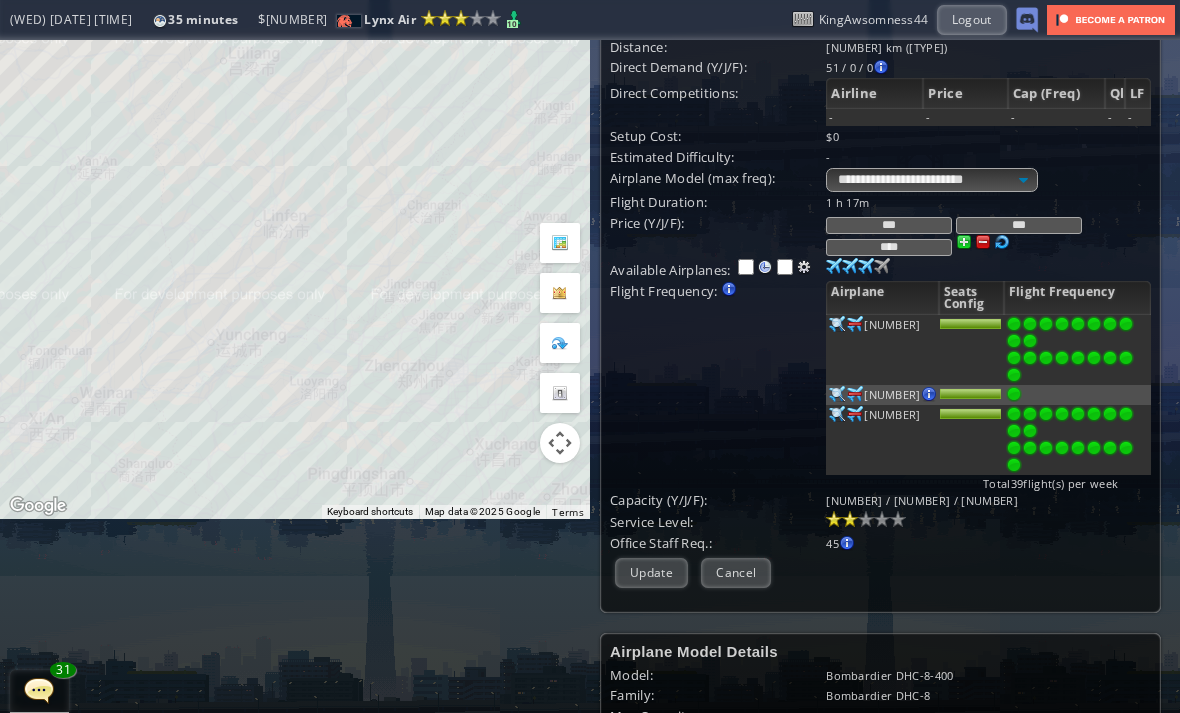 click on "Cancel" at bounding box center [736, 572] 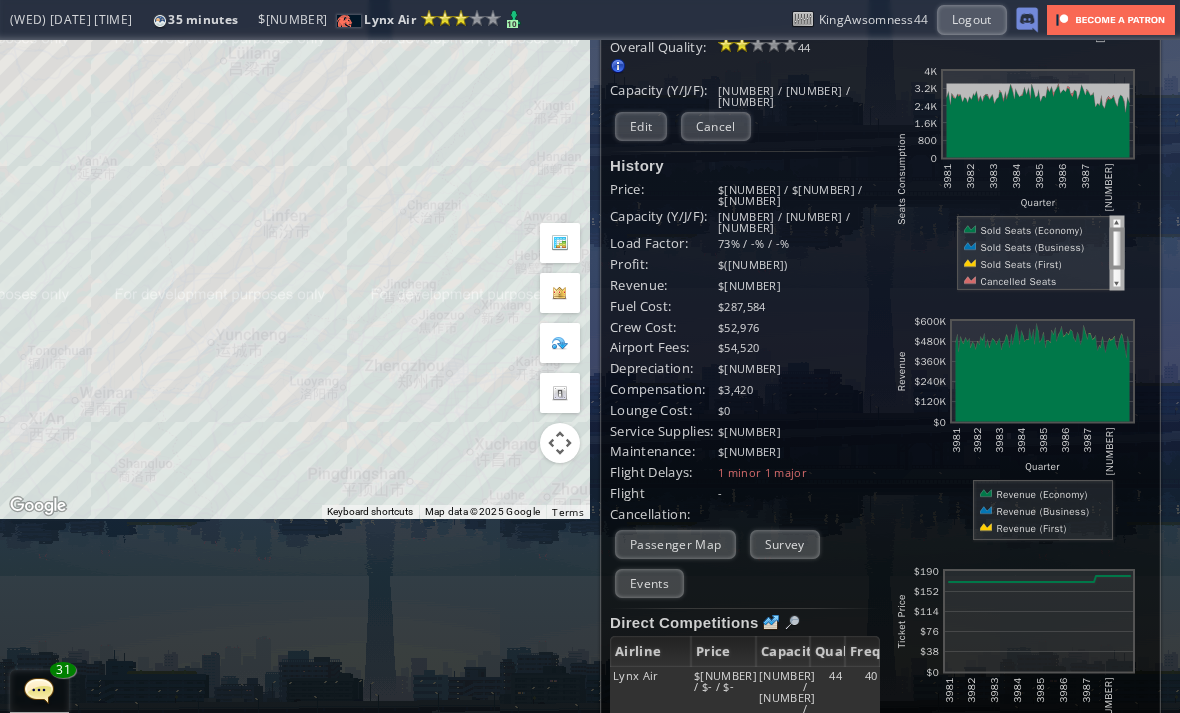 click on "Edit" at bounding box center [641, 126] 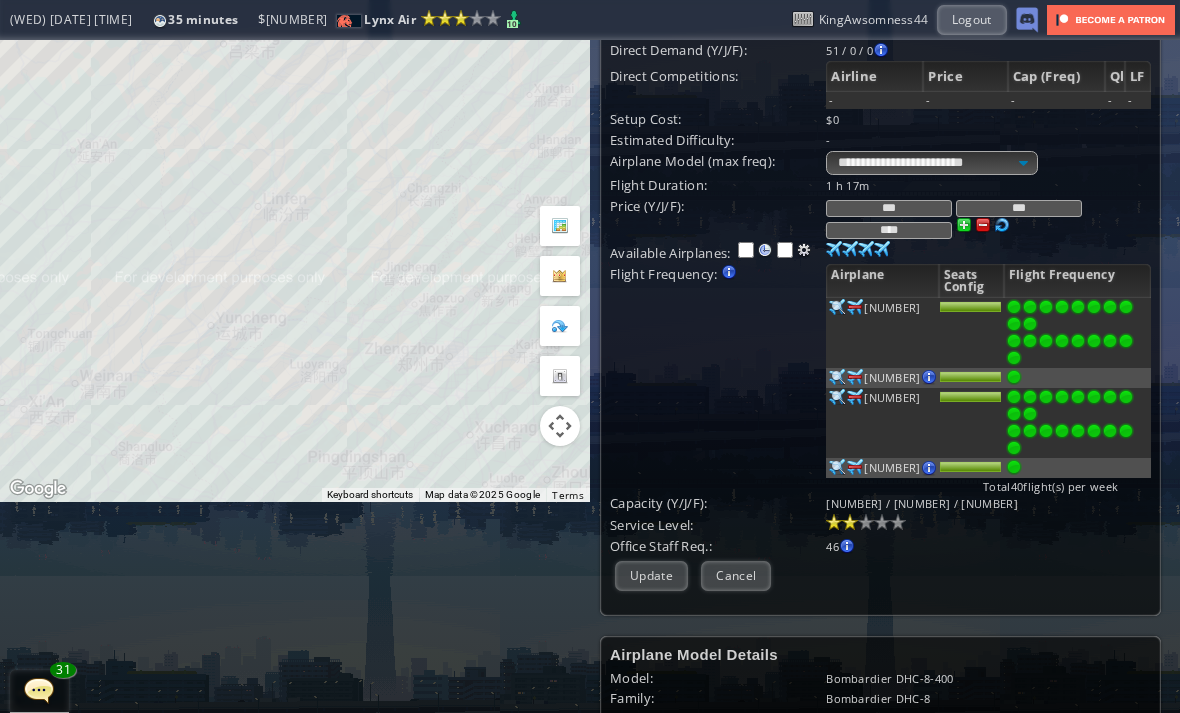 scroll, scrollTop: 261, scrollLeft: 0, axis: vertical 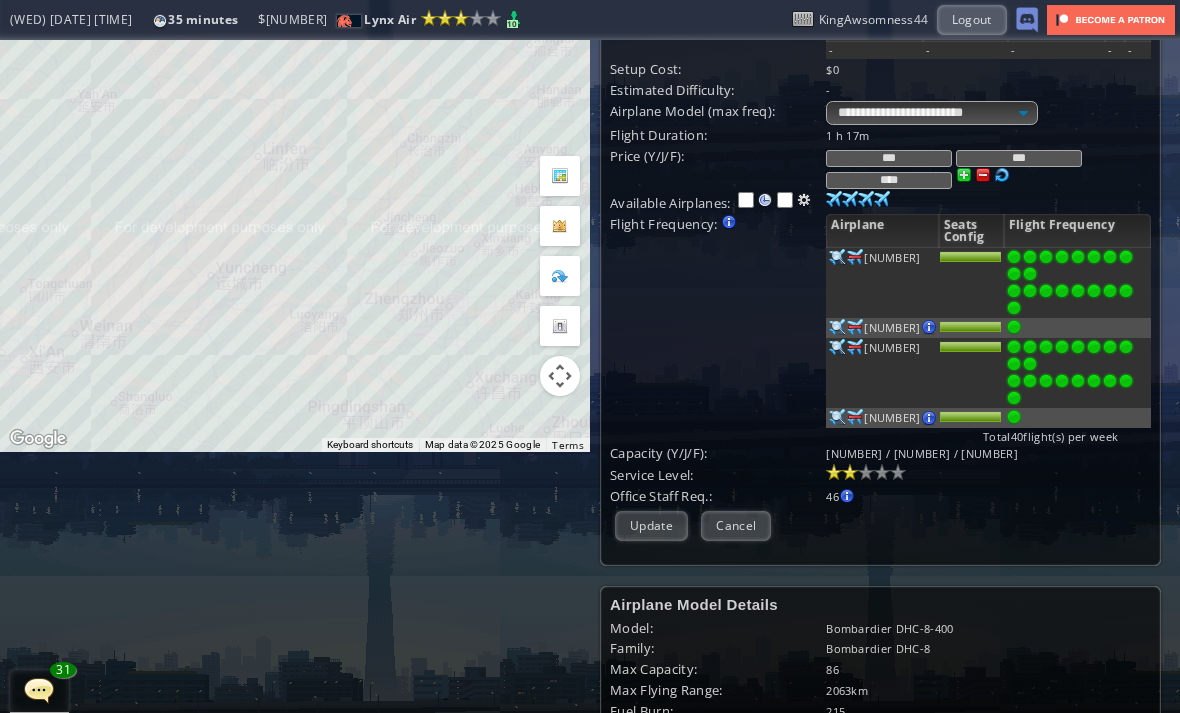 click at bounding box center (837, 257) 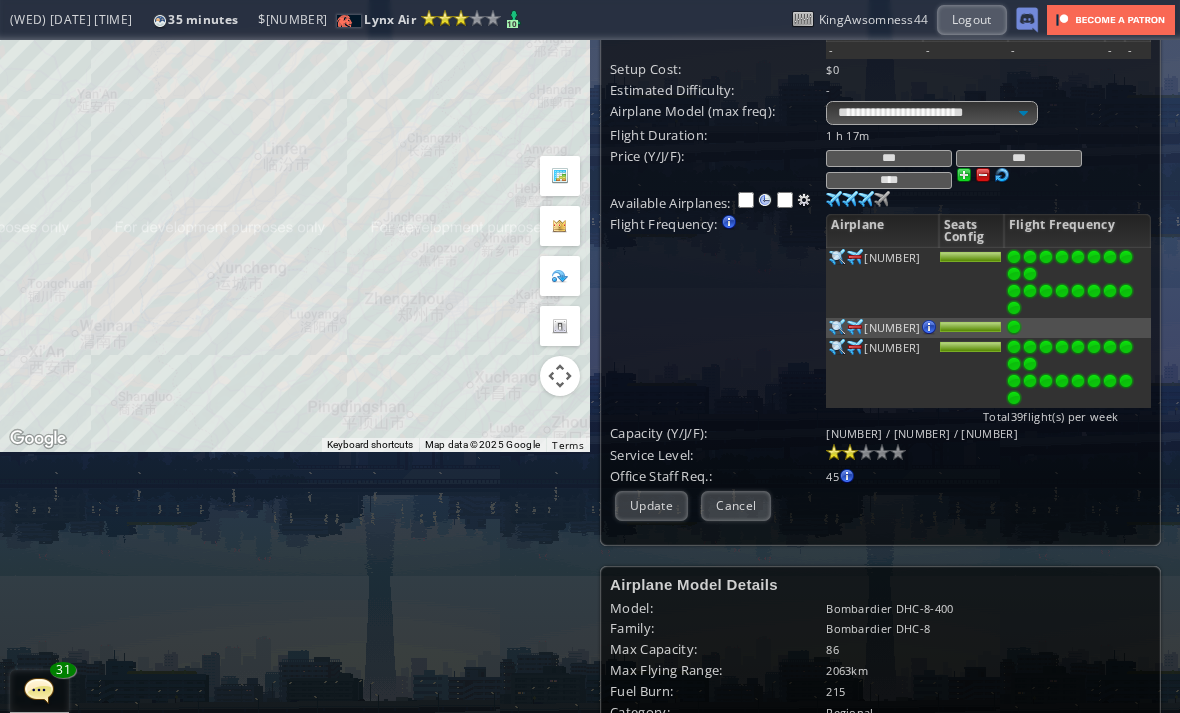 click at bounding box center (1110, 291) 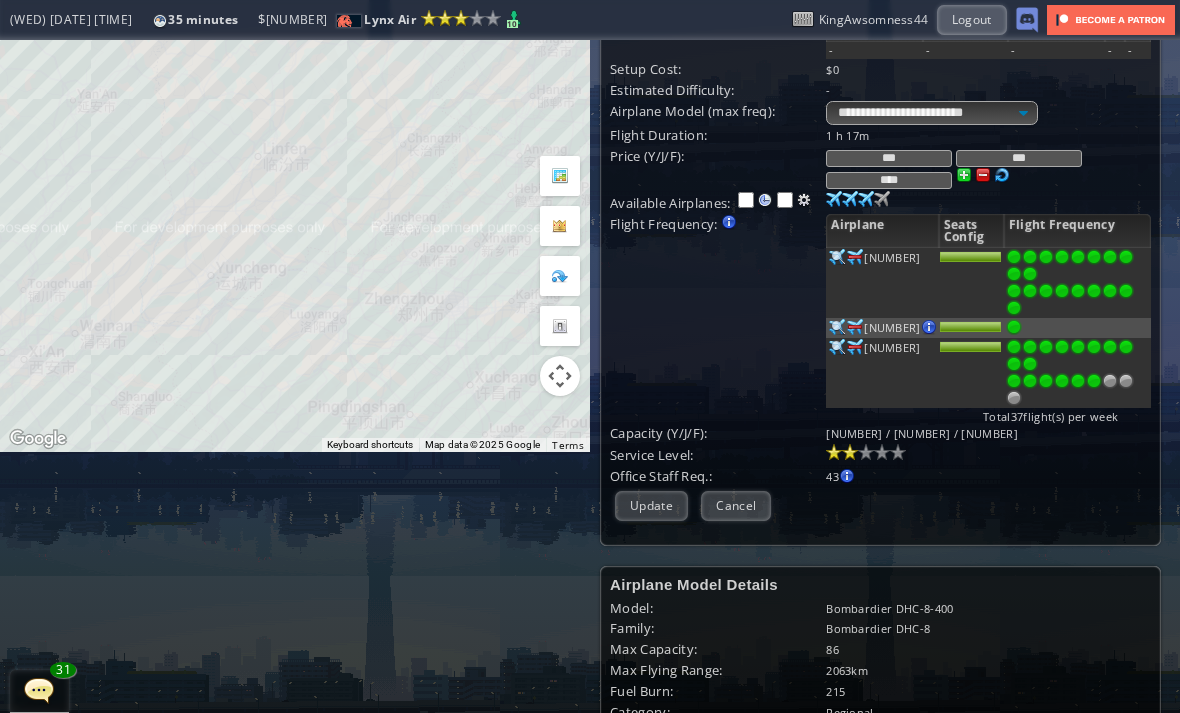 click at bounding box center (1094, 291) 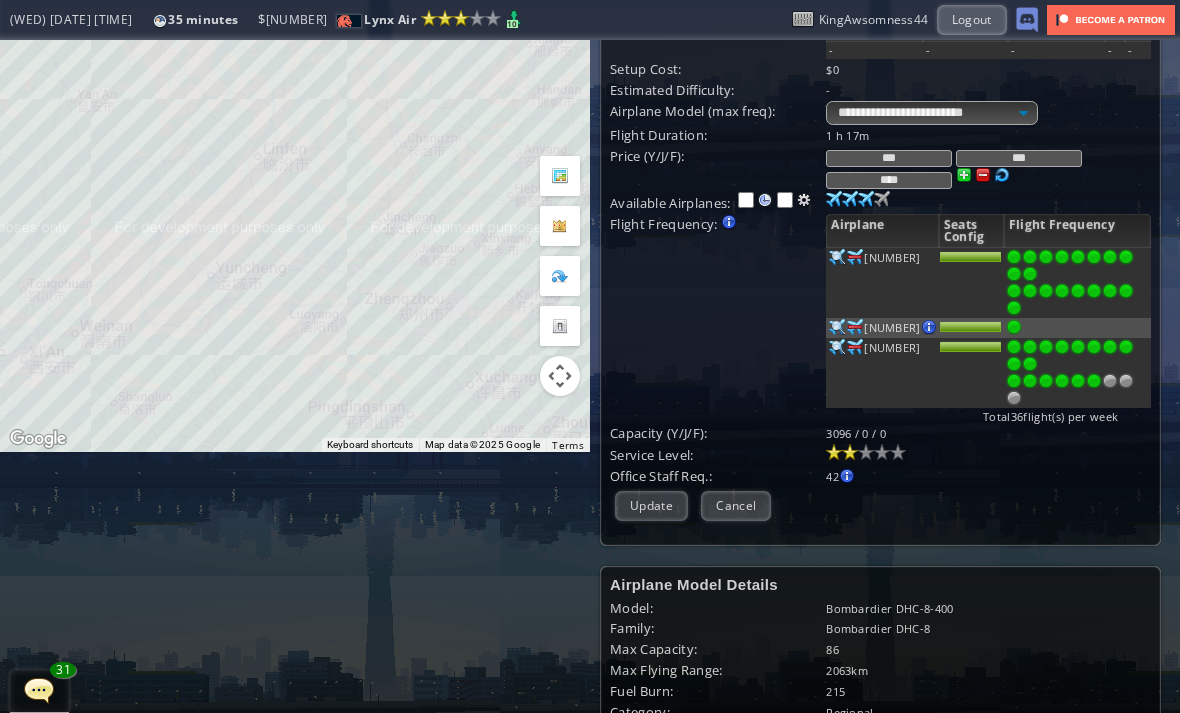 click on "Update" at bounding box center [651, 505] 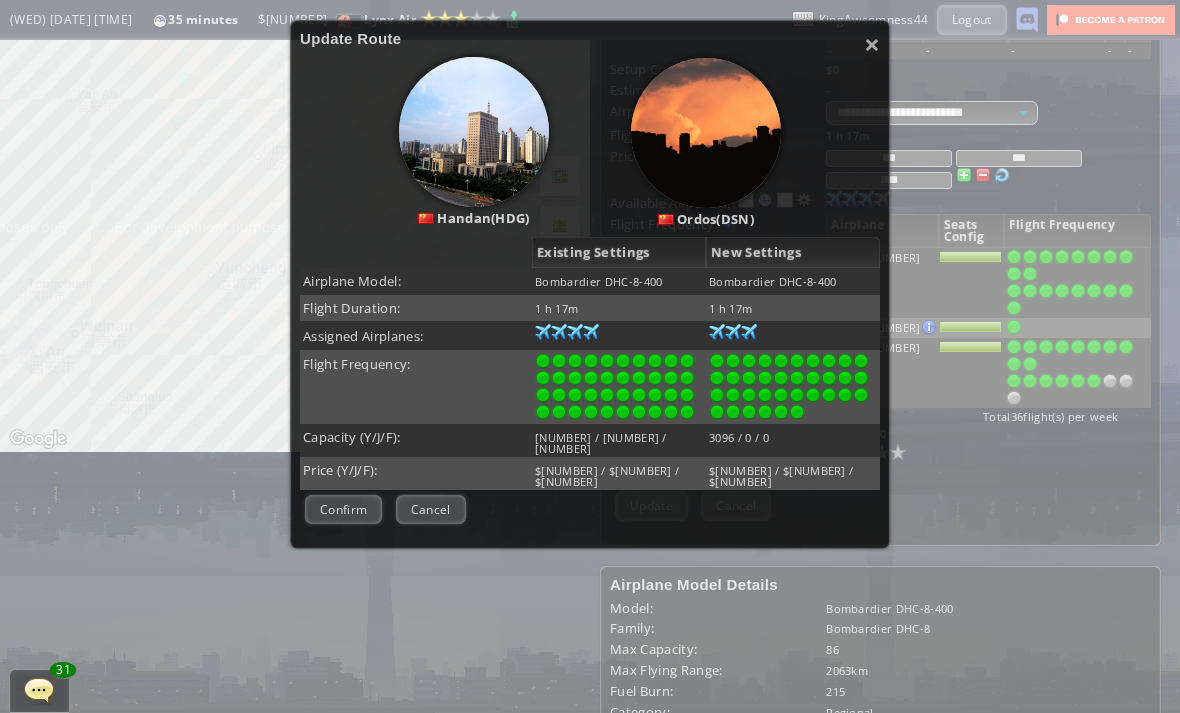scroll, scrollTop: 156, scrollLeft: 0, axis: vertical 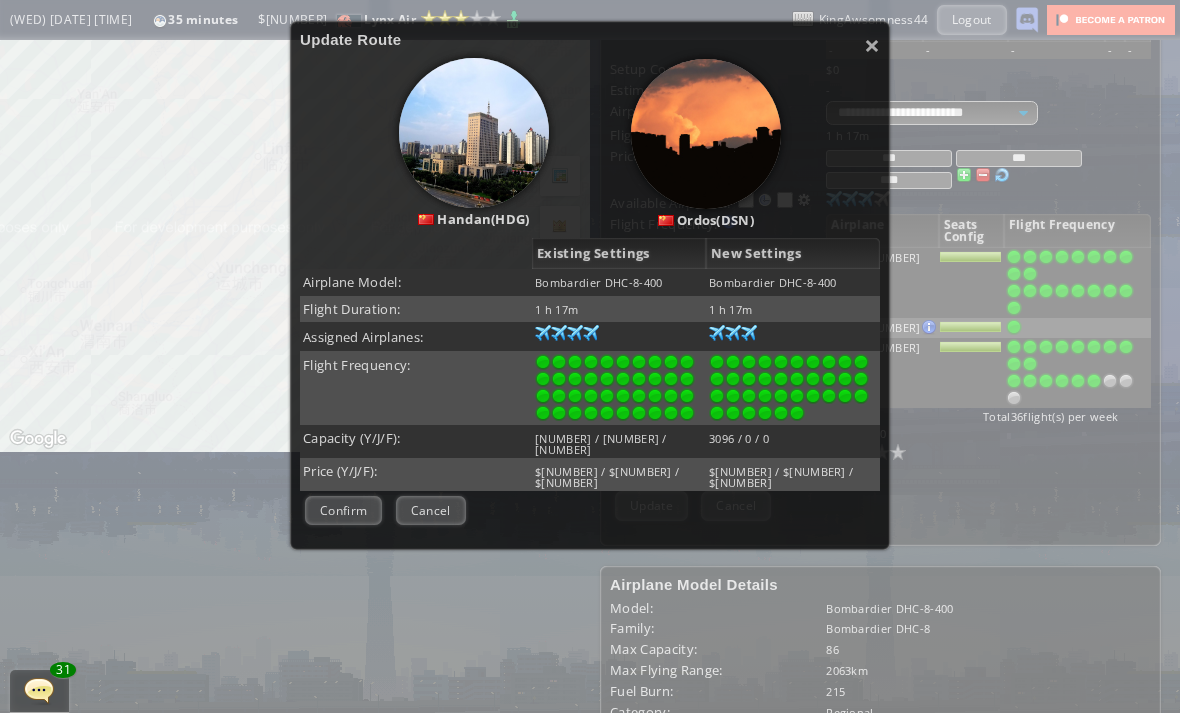 click on "×
Update Route
[CITY]([CODE])
[CITY]([CODE])
Existing Settings
New Settings
Airplane Model:
Bombardier DHC-8-400
Bombardier DHC-8-400
Flight Duration:
[NUMBER] h [NUMBER]m
[NUMBER] h [NUMBER]m
Assigned Airplanes:
[NUMBER] [NUMBER] [NUMBER] [NUMBER] [NUMBER] [NUMBER] [NUMBER] [NUMBER]
[NUMBER] [NUMBER] [NUMBER] [NUMBER] [NUMBER] [NUMBER]
Flight Frequency:
Capacity (Y/J/F):
[NUMBER] / [NUMBER] / [NUMBER]
[NUMBER] / [NUMBER] / [NUMBER]
Price (Y/J/F):
$[NUMBER] / $[NUMBER] / $[NUMBER]
$[NUMBER] / $[NUMBER] / $[NUMBER]
Negotiation Difficulty :
Too hard! Reduce frequency, change airport or improve relationship first.
Difficulty value should be less than delegates available below.
Hover over the Red Cross icon above for details.
Pool" at bounding box center (590, 285) 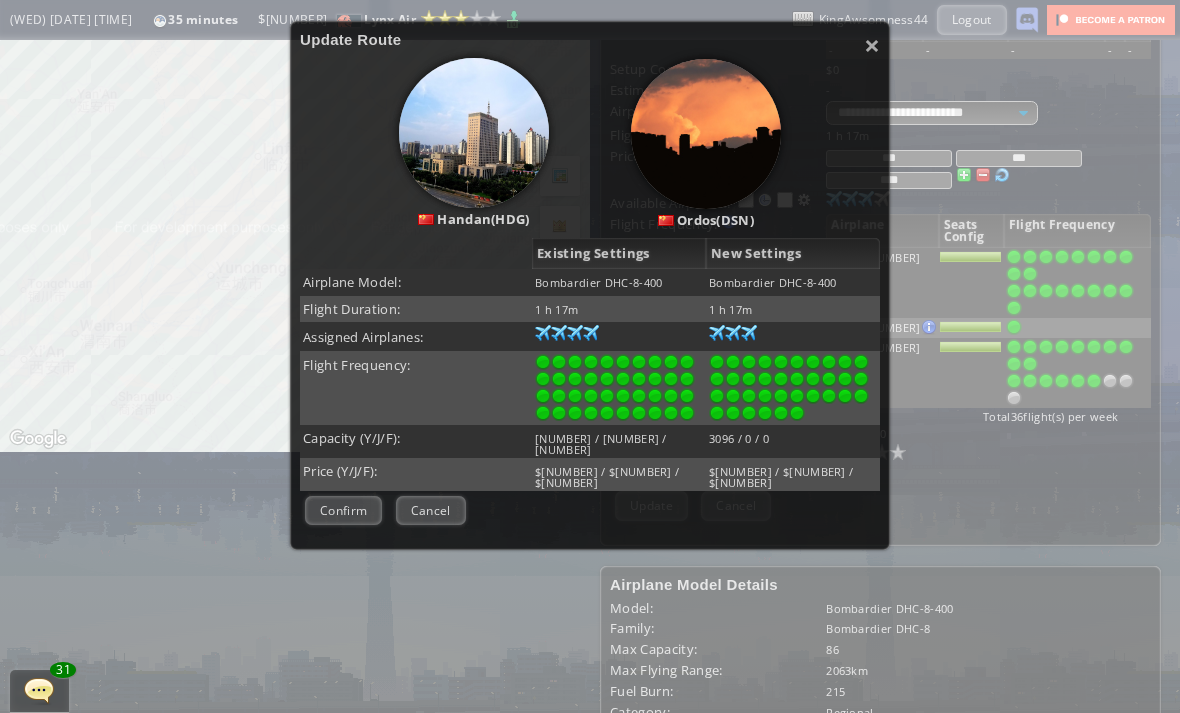 click on "Confirm" at bounding box center [343, 510] 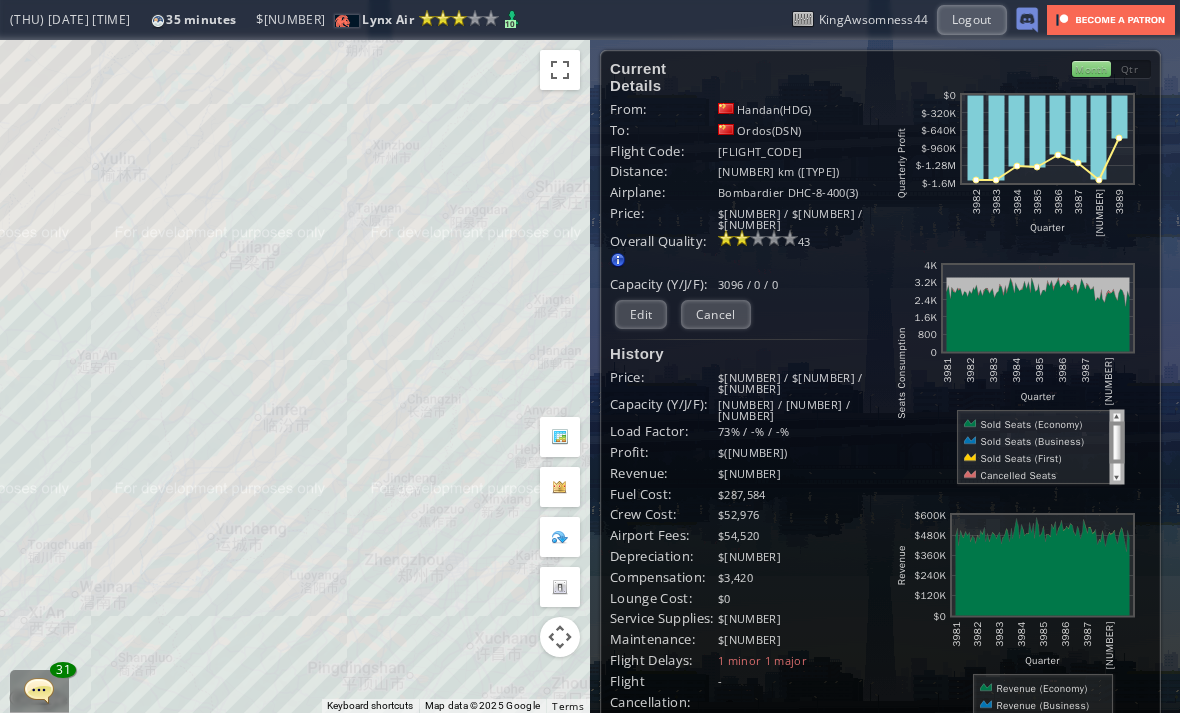 scroll, scrollTop: 0, scrollLeft: 0, axis: both 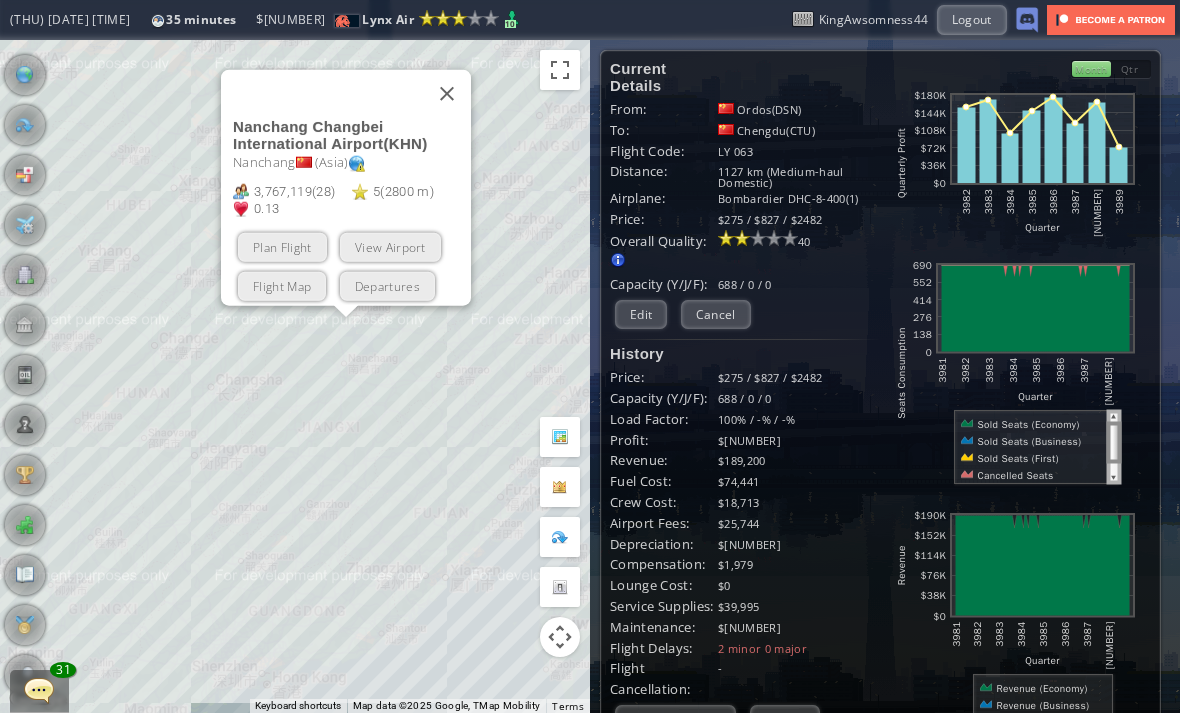 click on "Plan Flight" at bounding box center (282, 246) 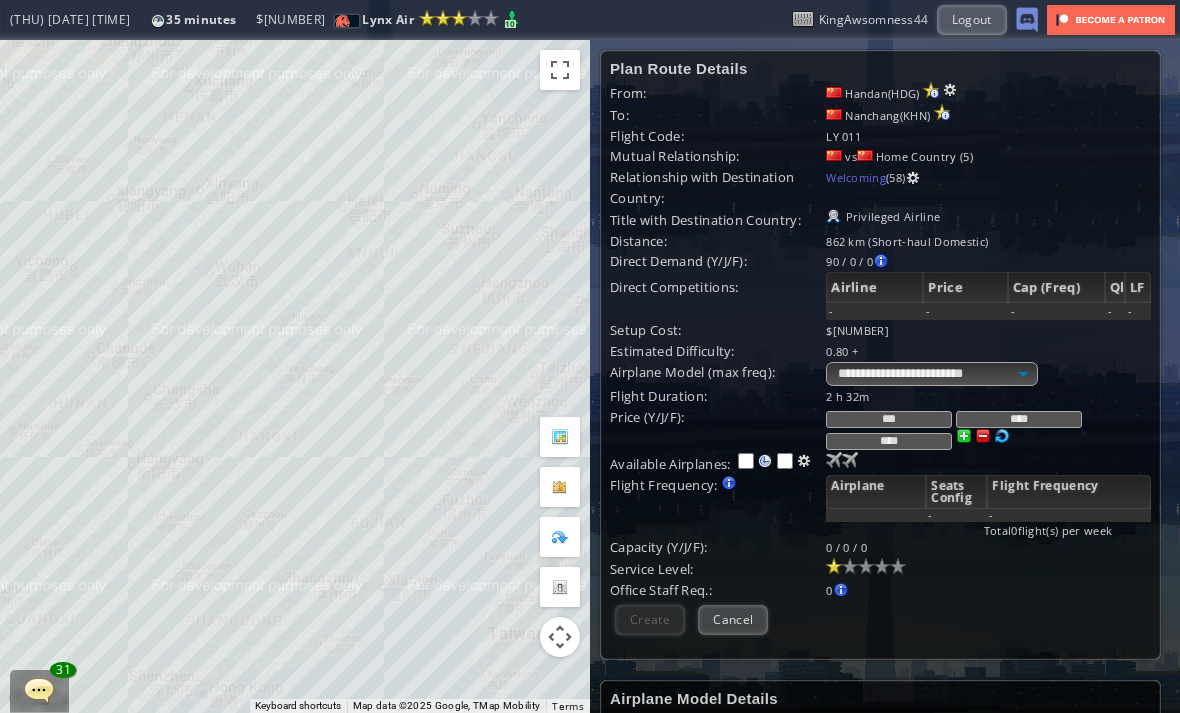 click on "**********" at bounding box center (880, 350) 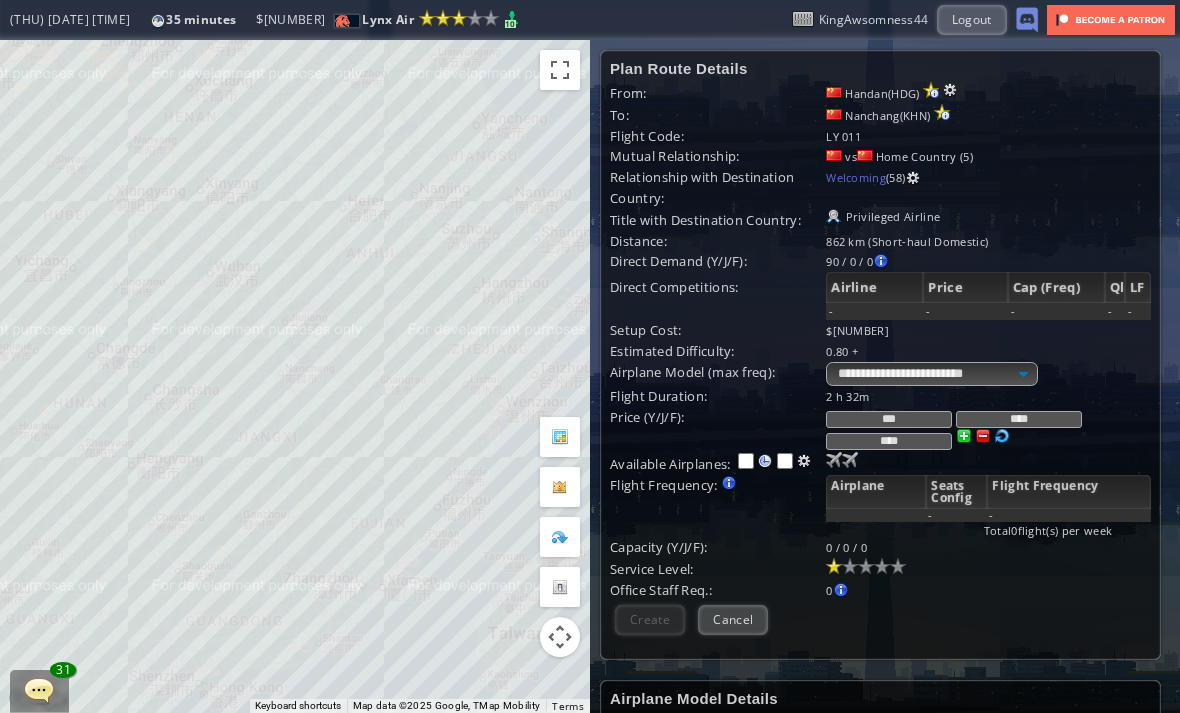 click on "Office Staff Req.:" at bounding box center [718, 396] 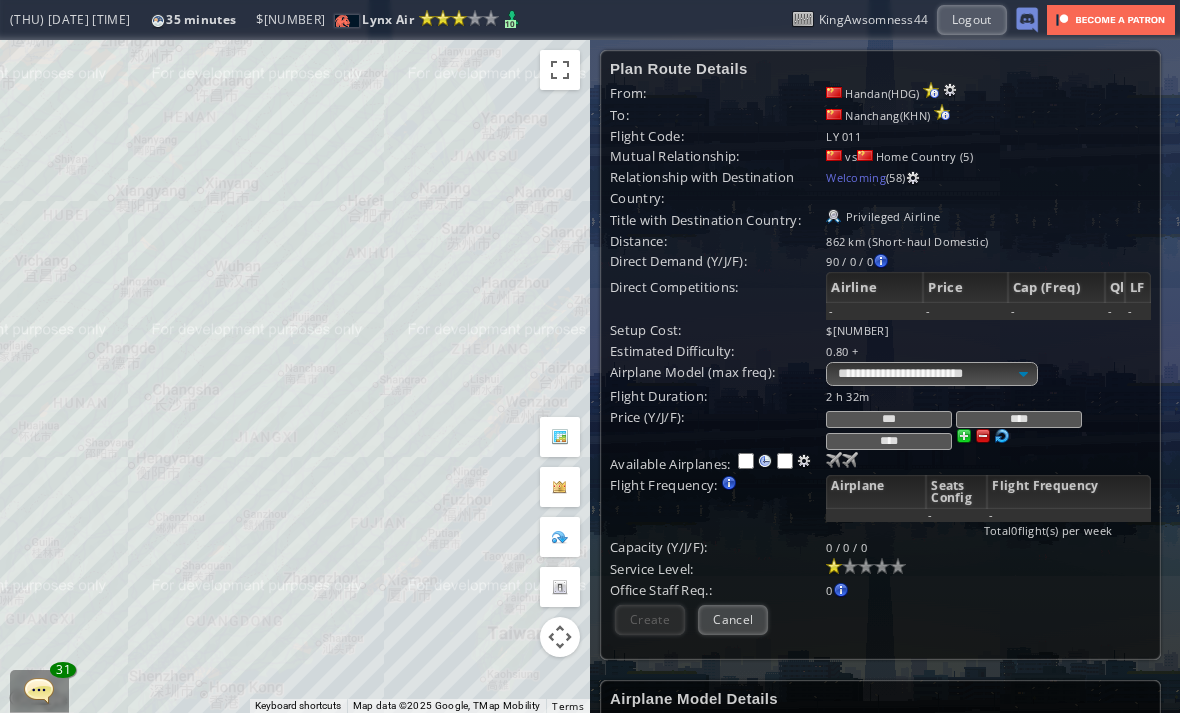 click on "Cancel" at bounding box center [733, 619] 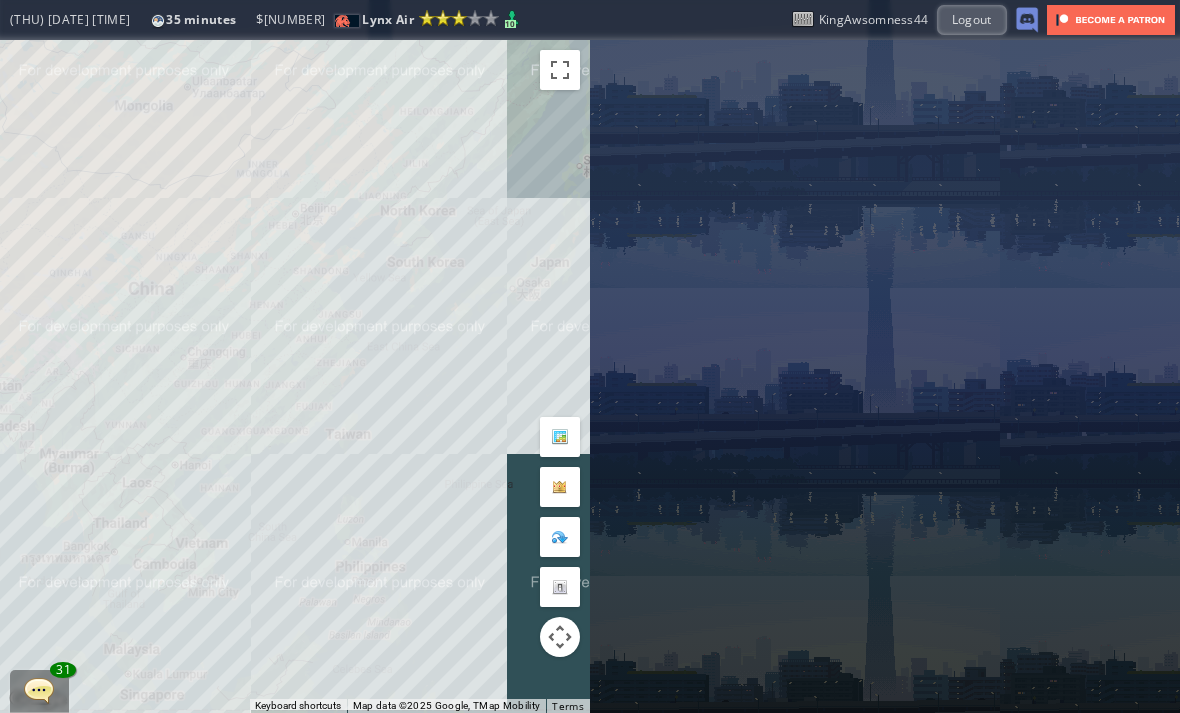 click at bounding box center (39, 690) 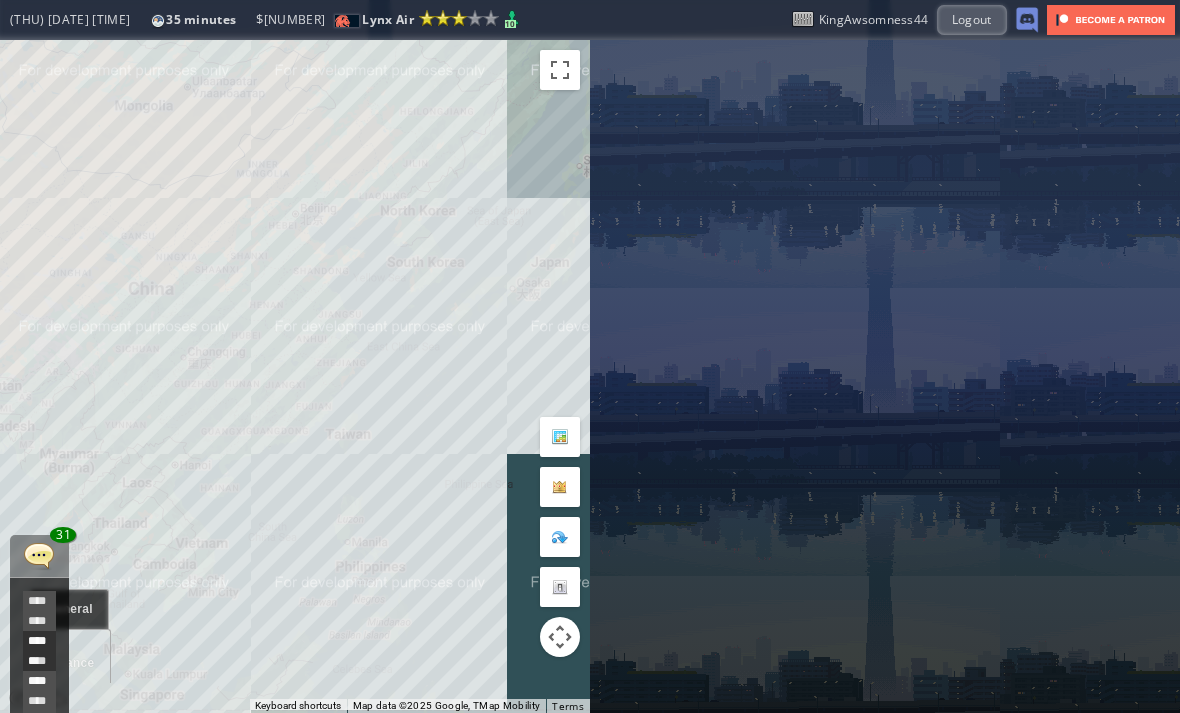 scroll, scrollTop: 638, scrollLeft: 0, axis: vertical 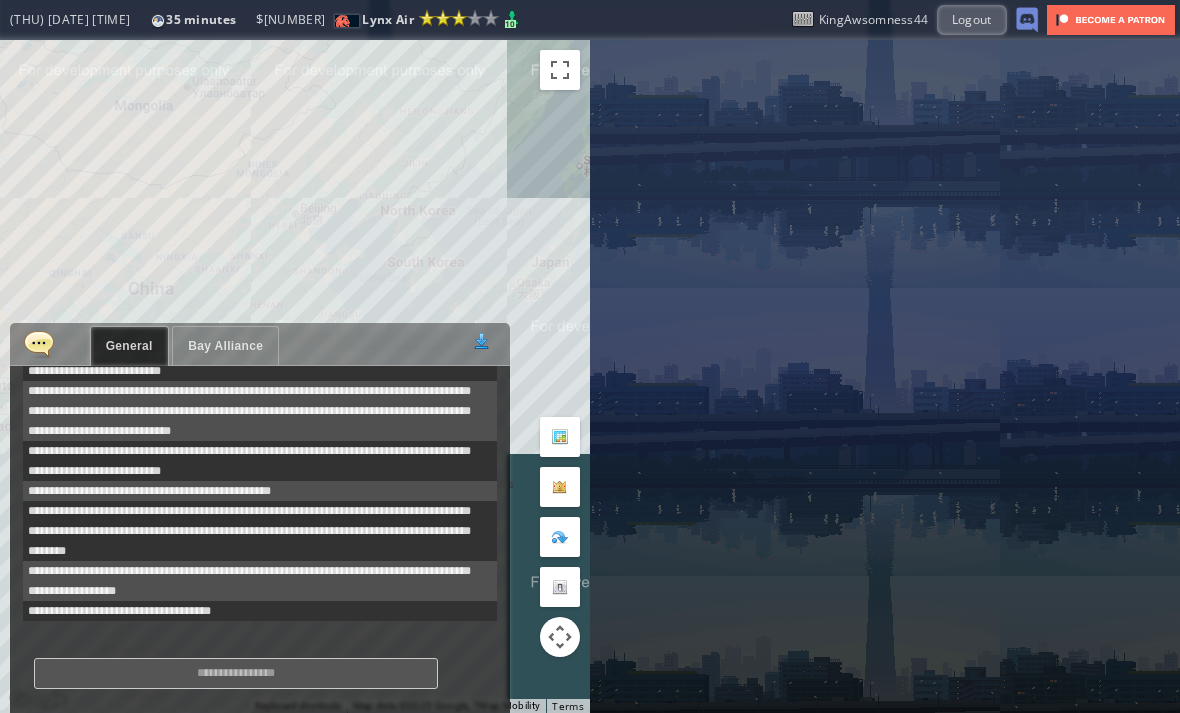 click on "← / → to navigate ↵ to select esc to dismiss Close" at bounding box center (260, 673) 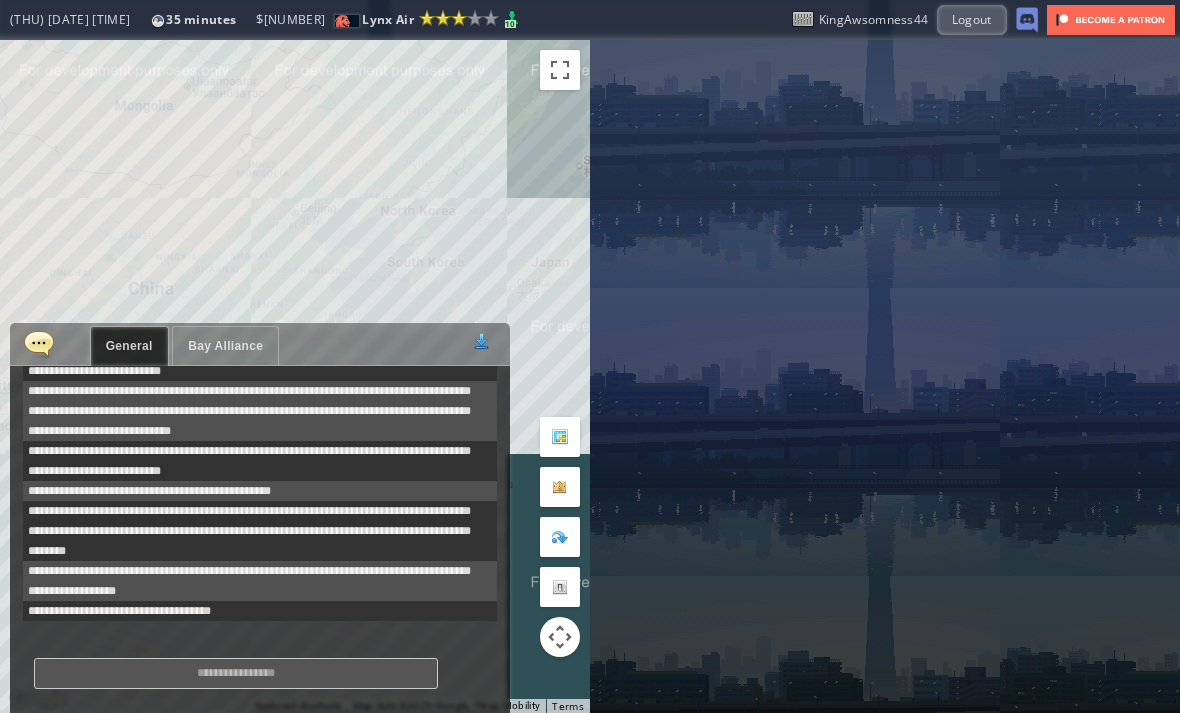 click on "Bay Alliance" at bounding box center [225, 346] 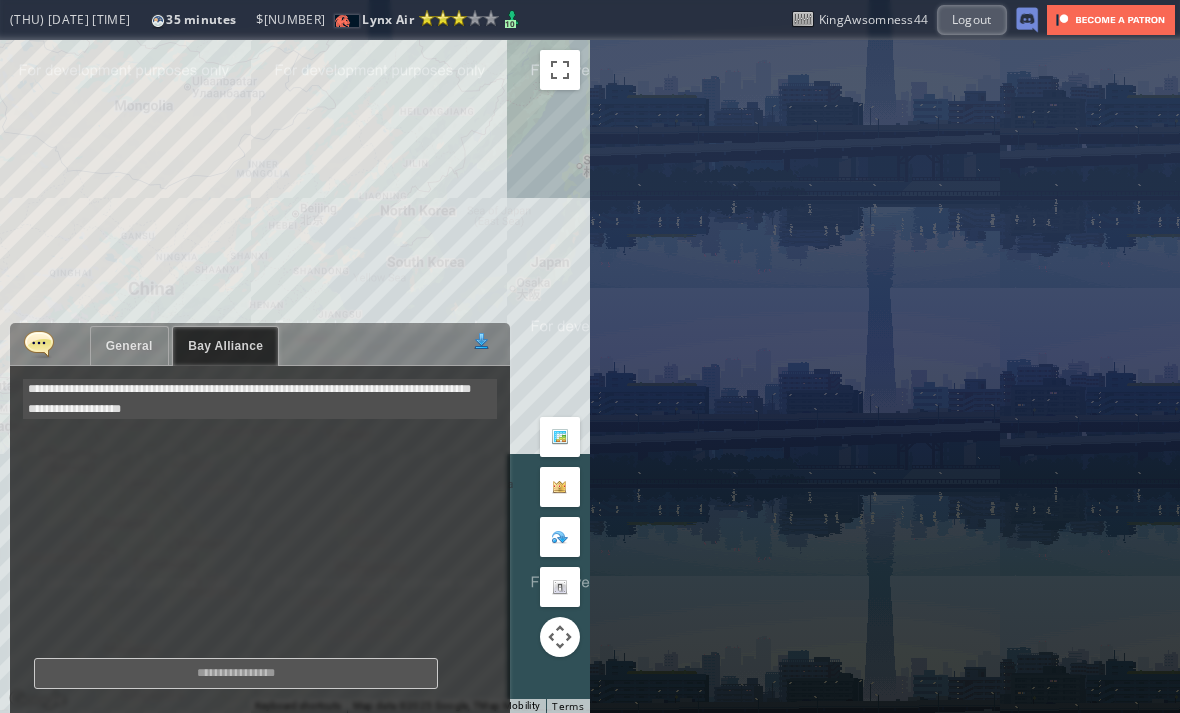 click at bounding box center (39, 343) 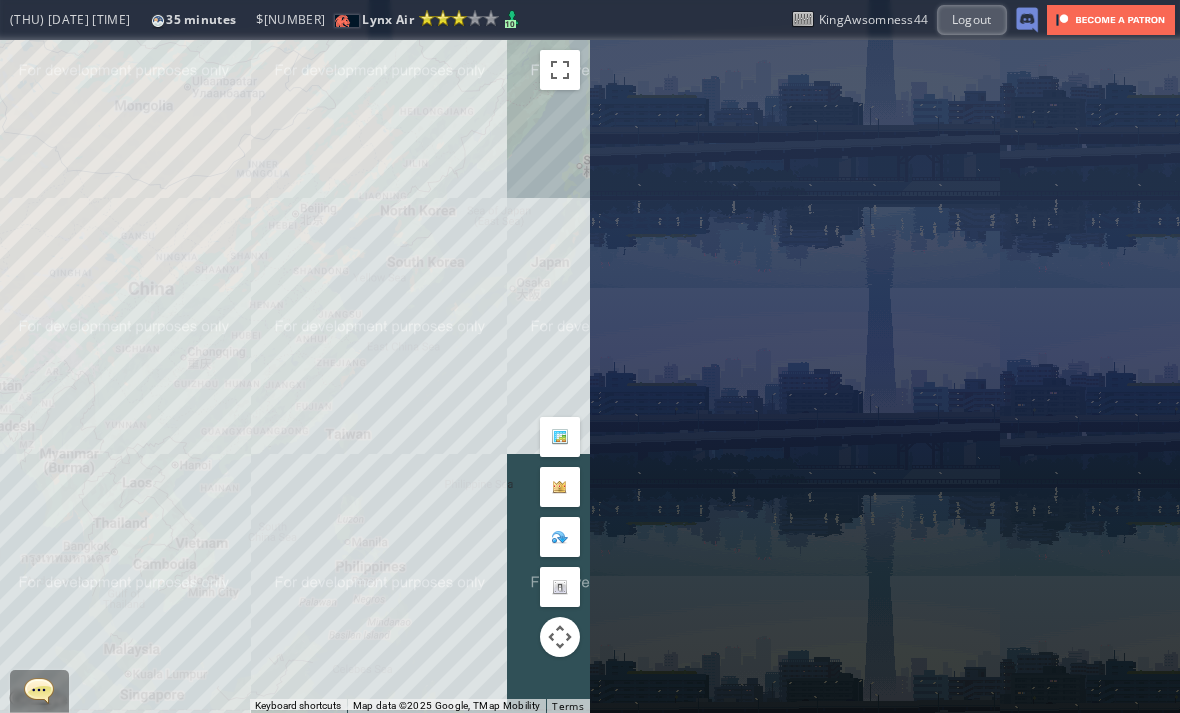 click at bounding box center [39, 690] 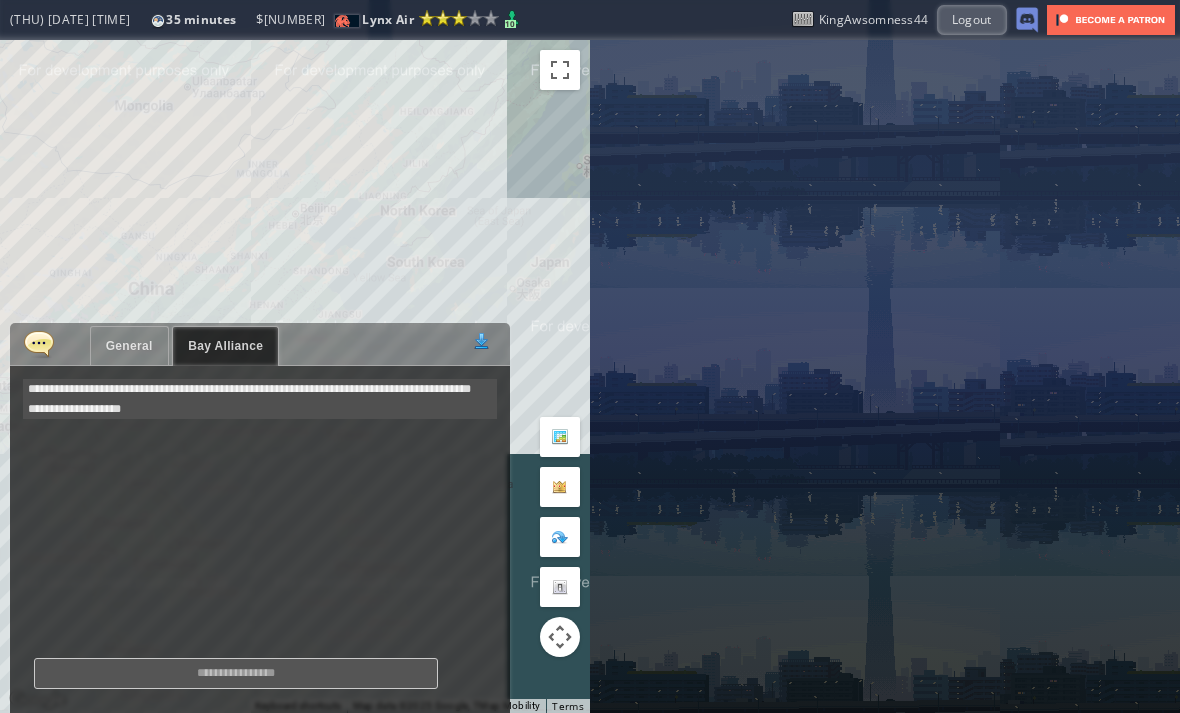 click on "General" at bounding box center (129, 346) 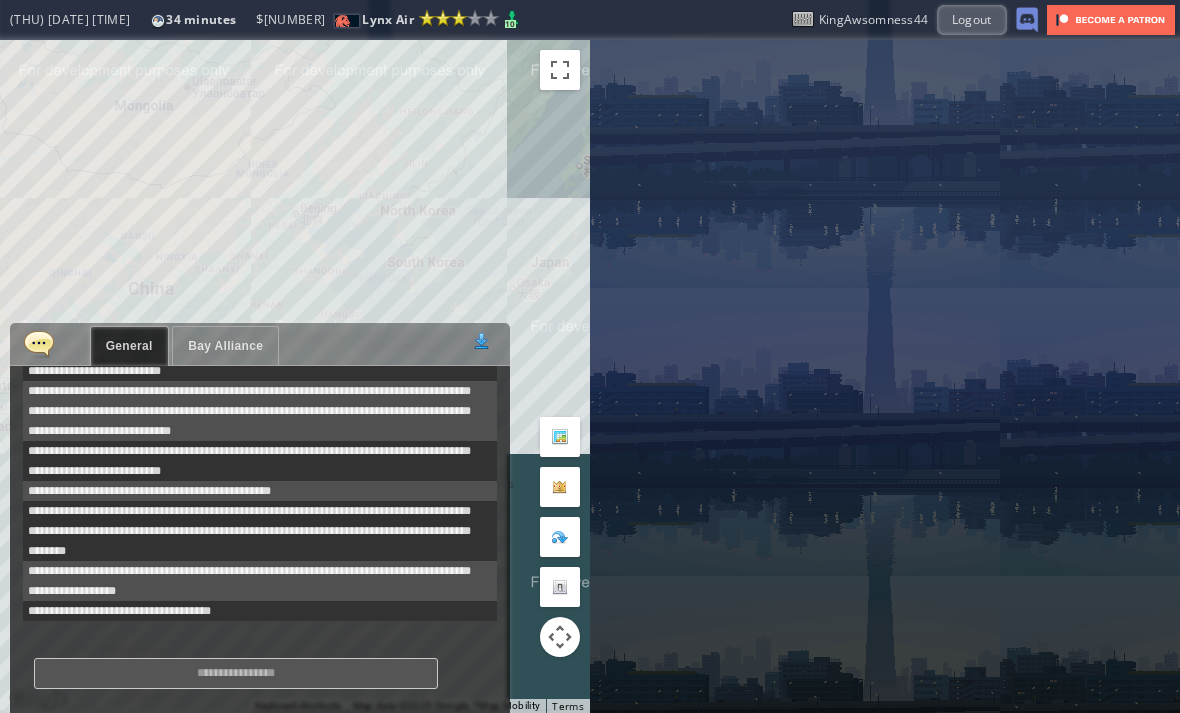 click at bounding box center [39, 343] 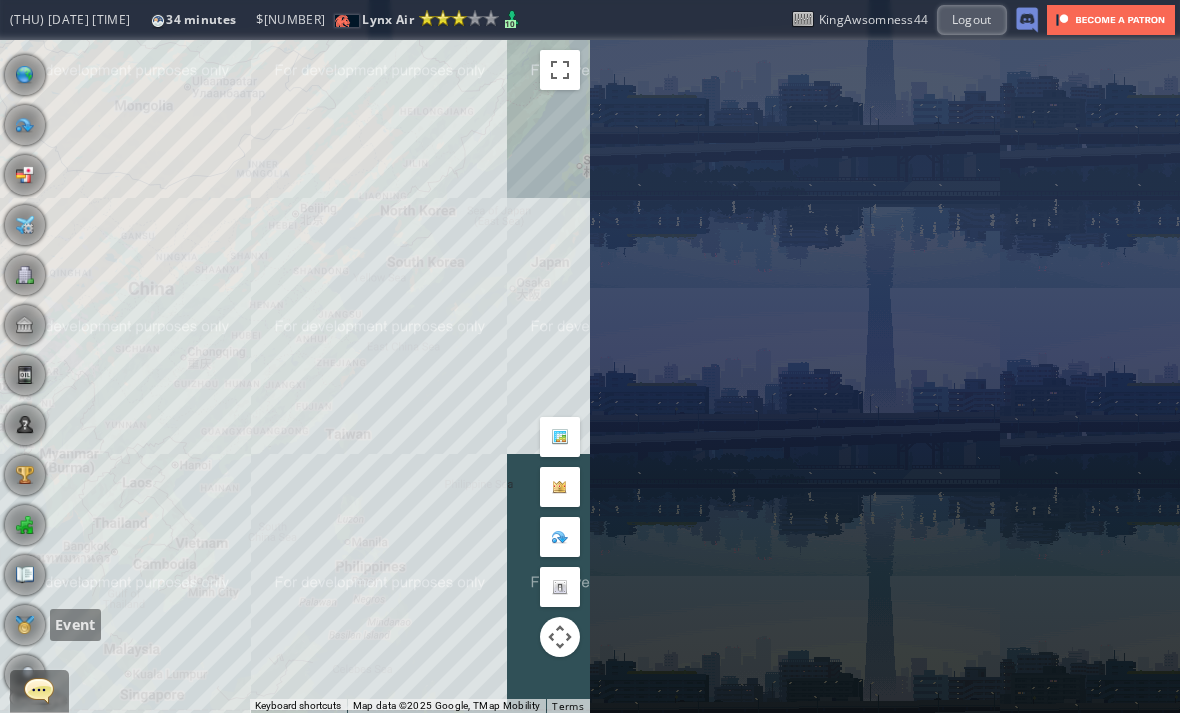 click at bounding box center [25, 625] 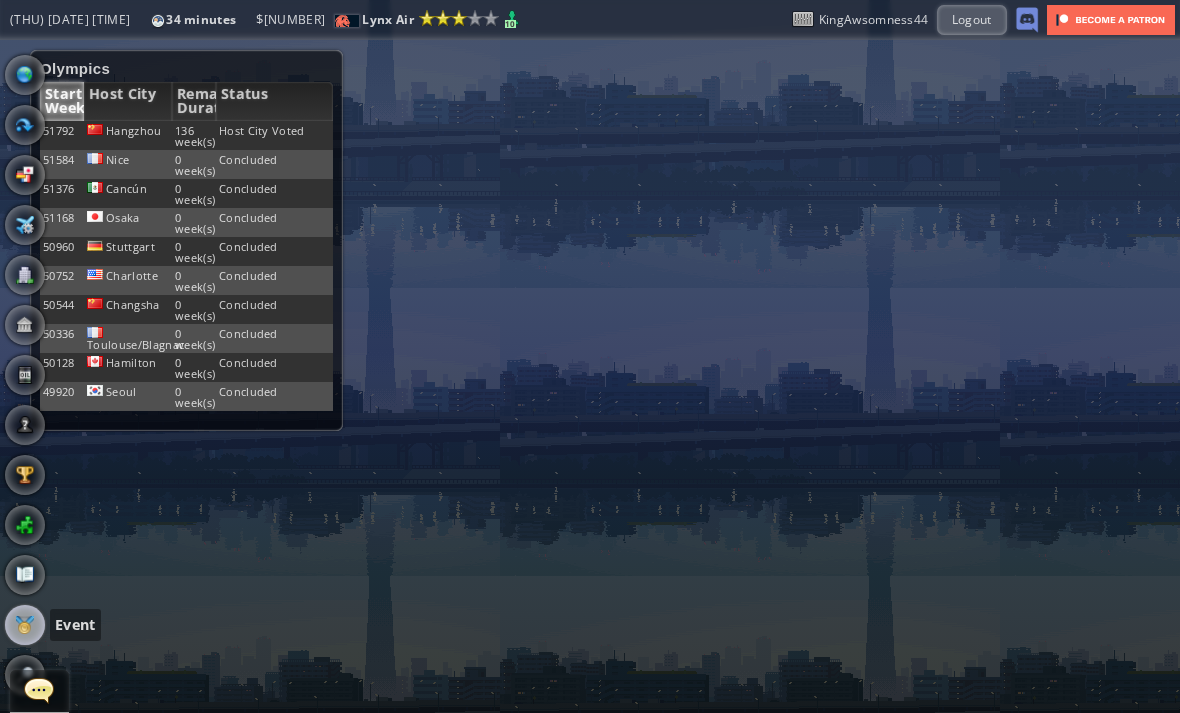 click on "Hangzhou" at bounding box center [128, 135] 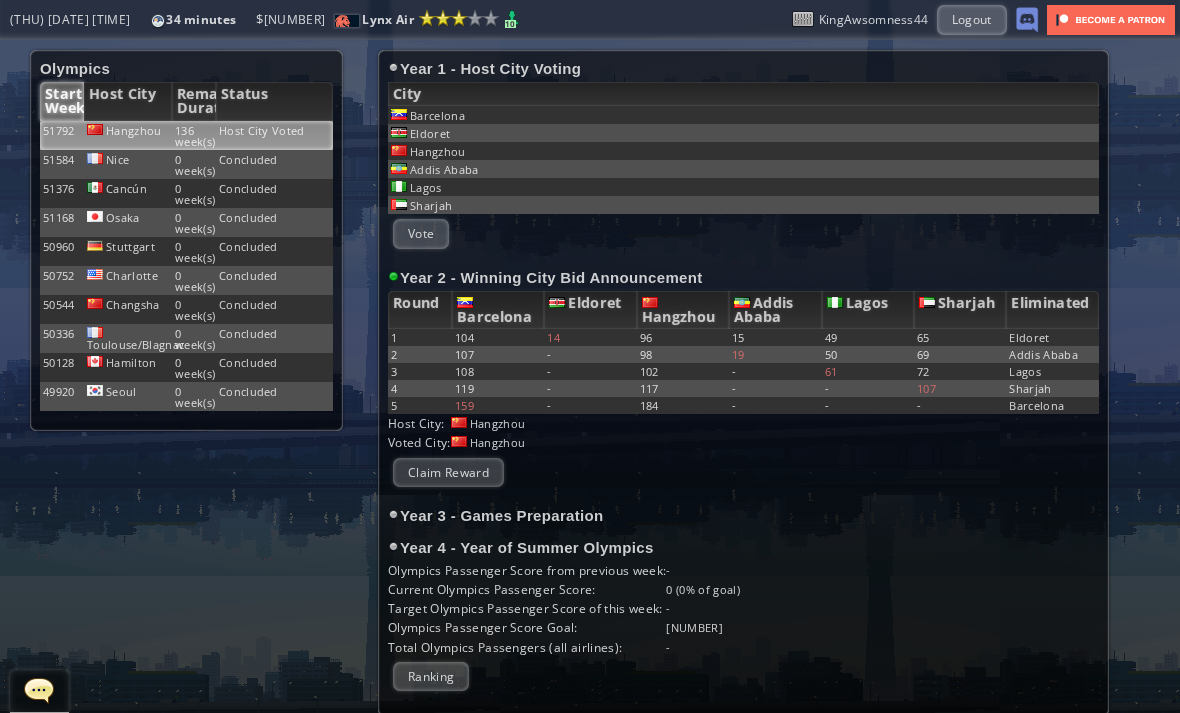 click on "Claim Reward" at bounding box center [448, 472] 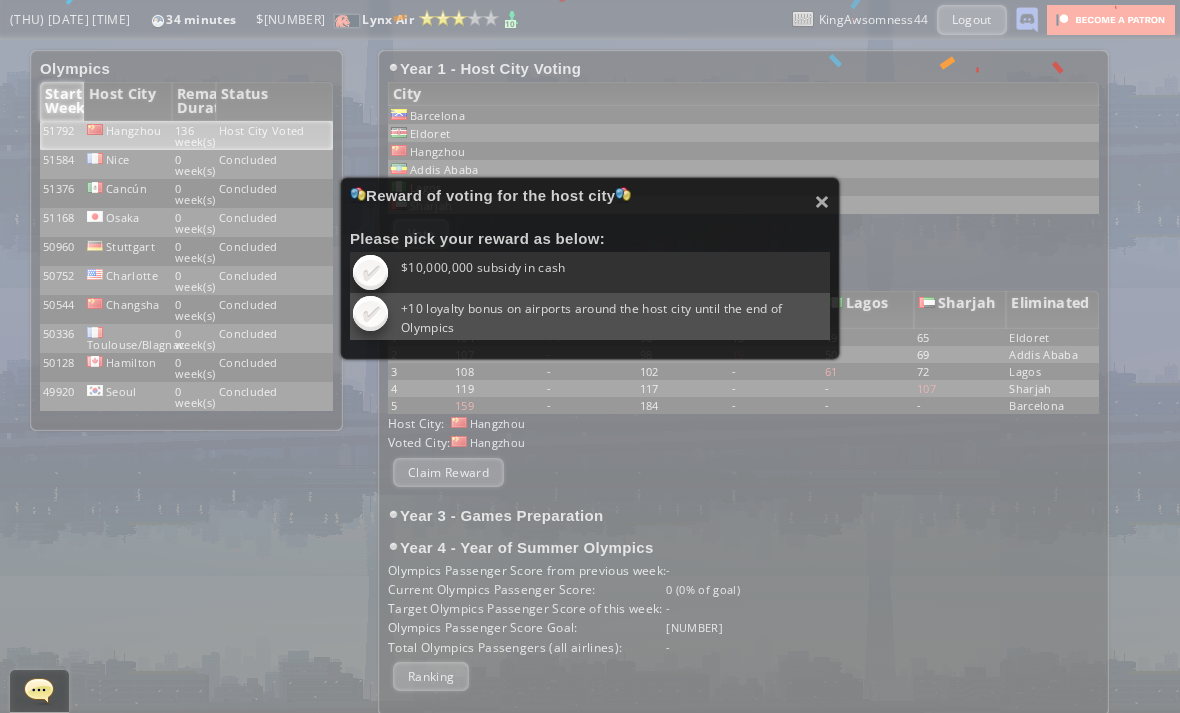click at bounding box center [370, 272] 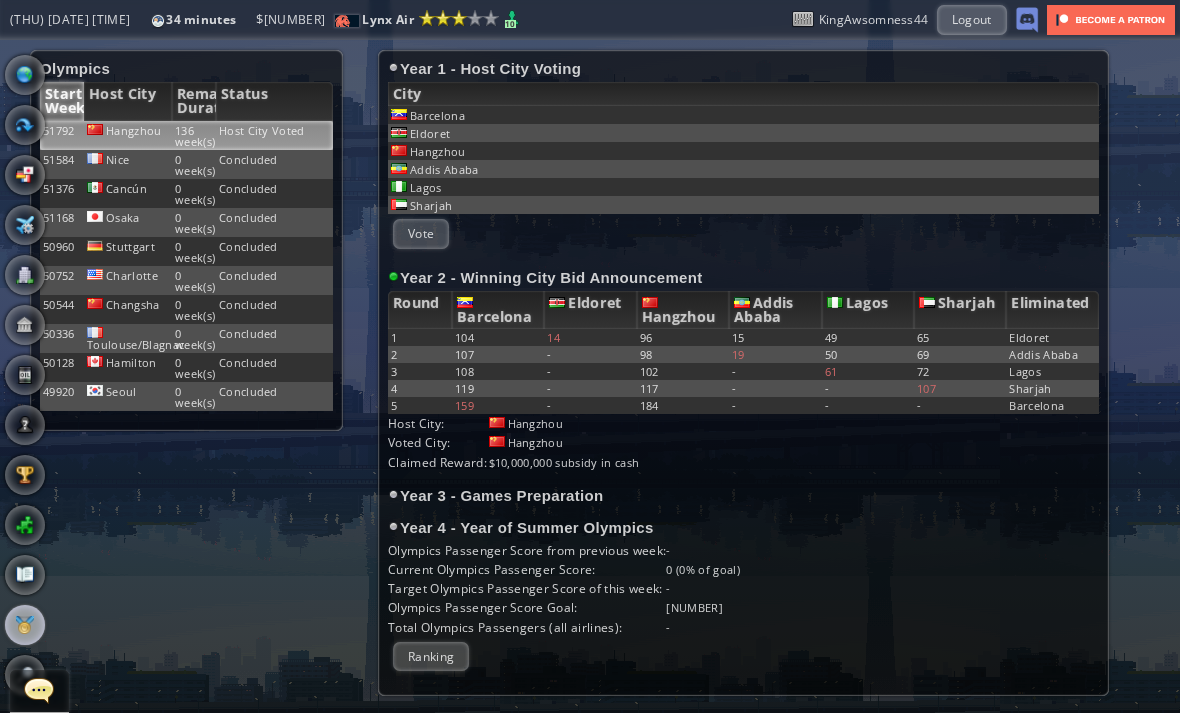 click at bounding box center [7, 356] 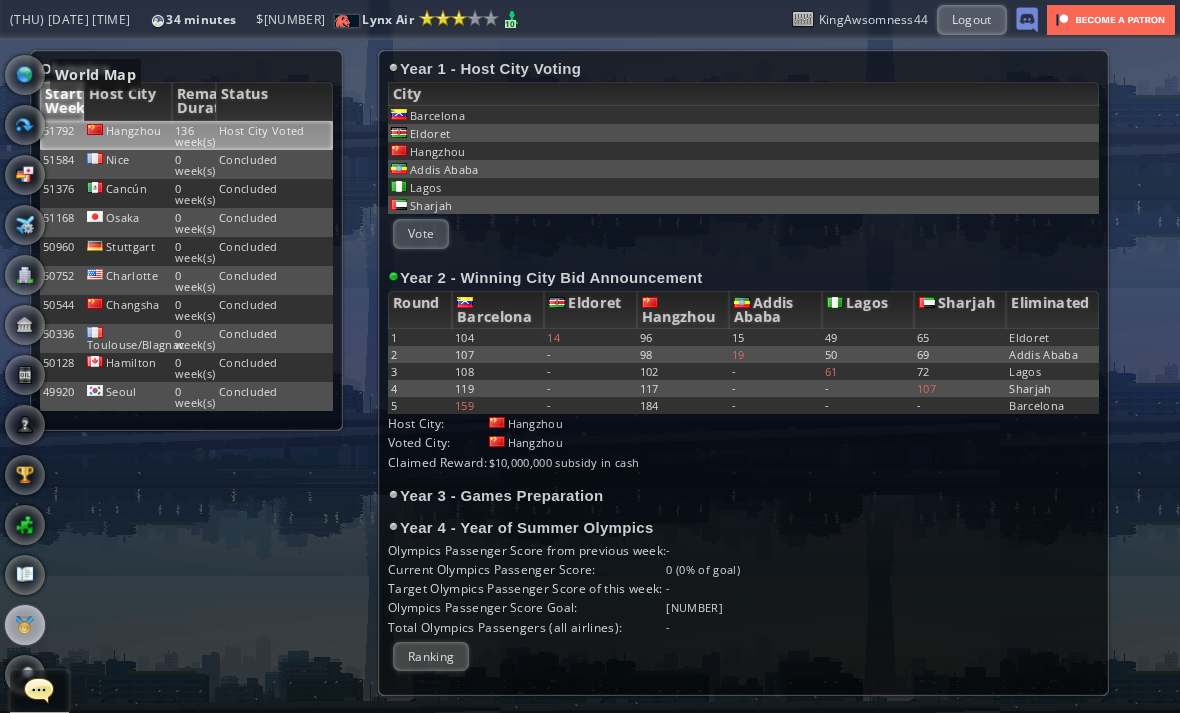 click at bounding box center [25, 75] 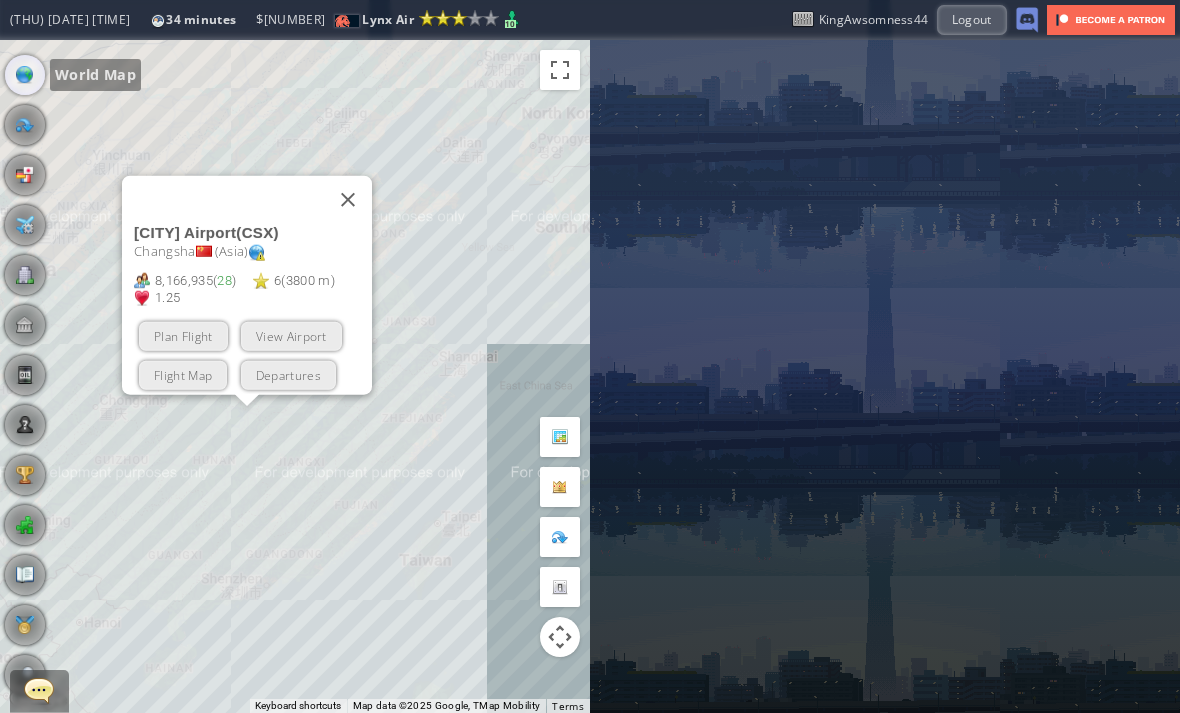 click at bounding box center (348, 199) 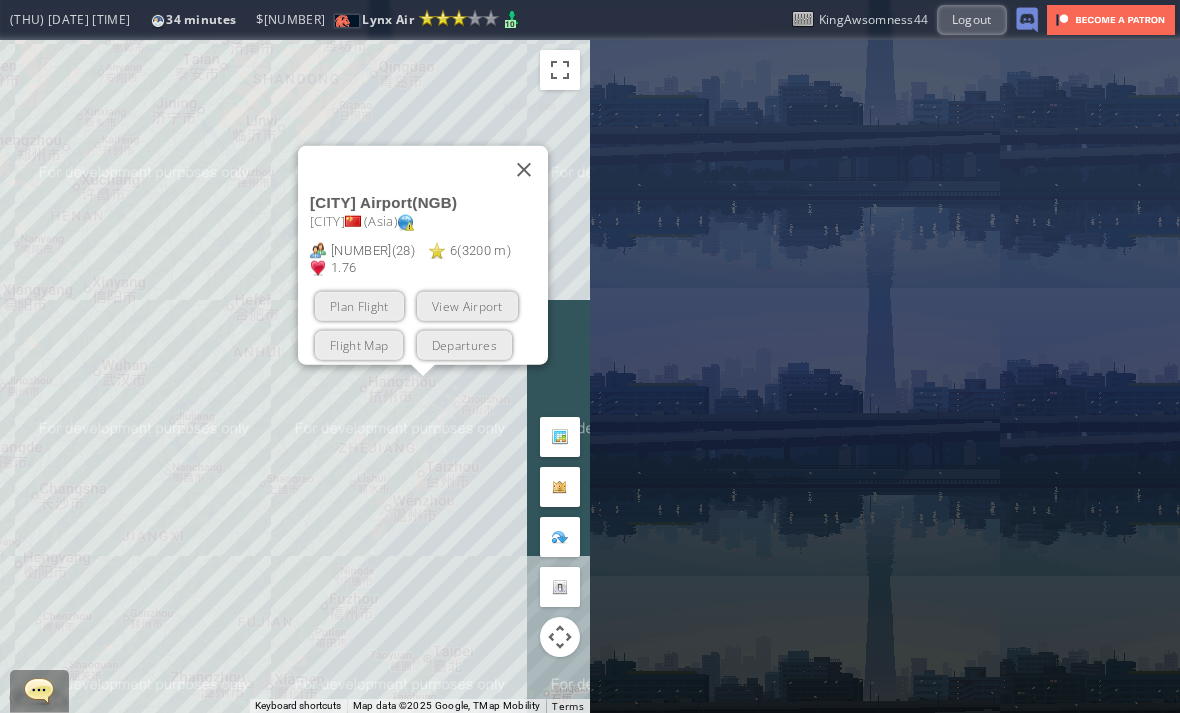 click at bounding box center [524, 169] 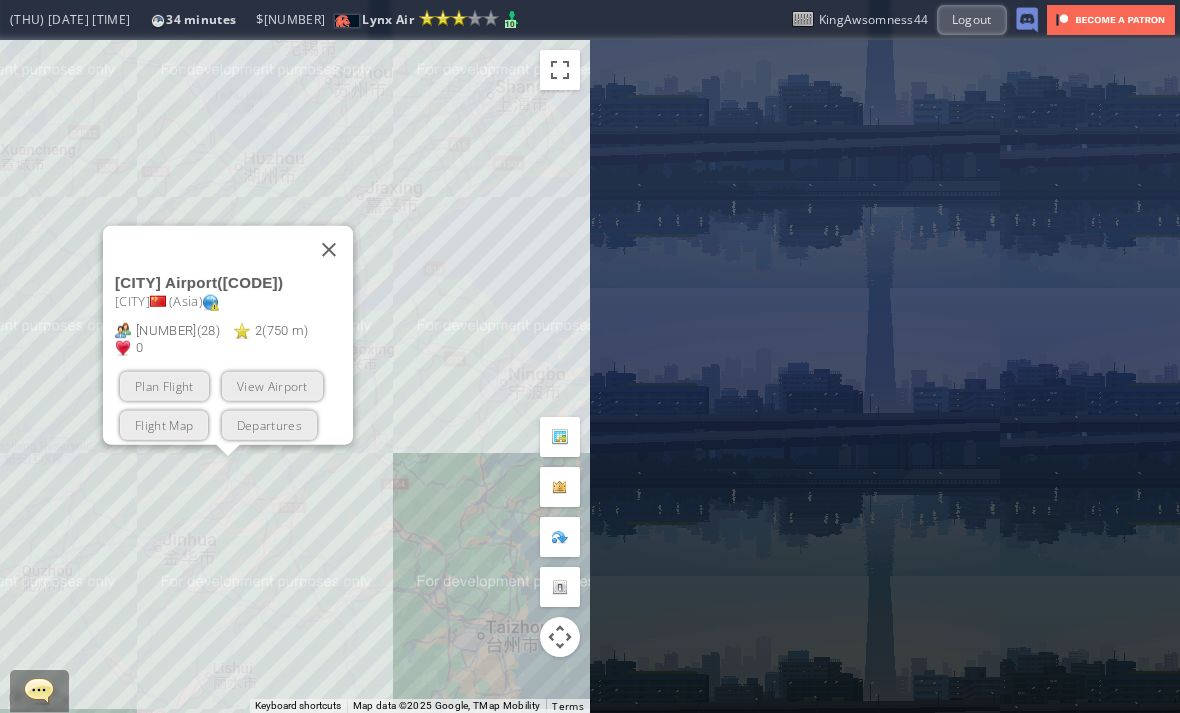 click at bounding box center [329, 249] 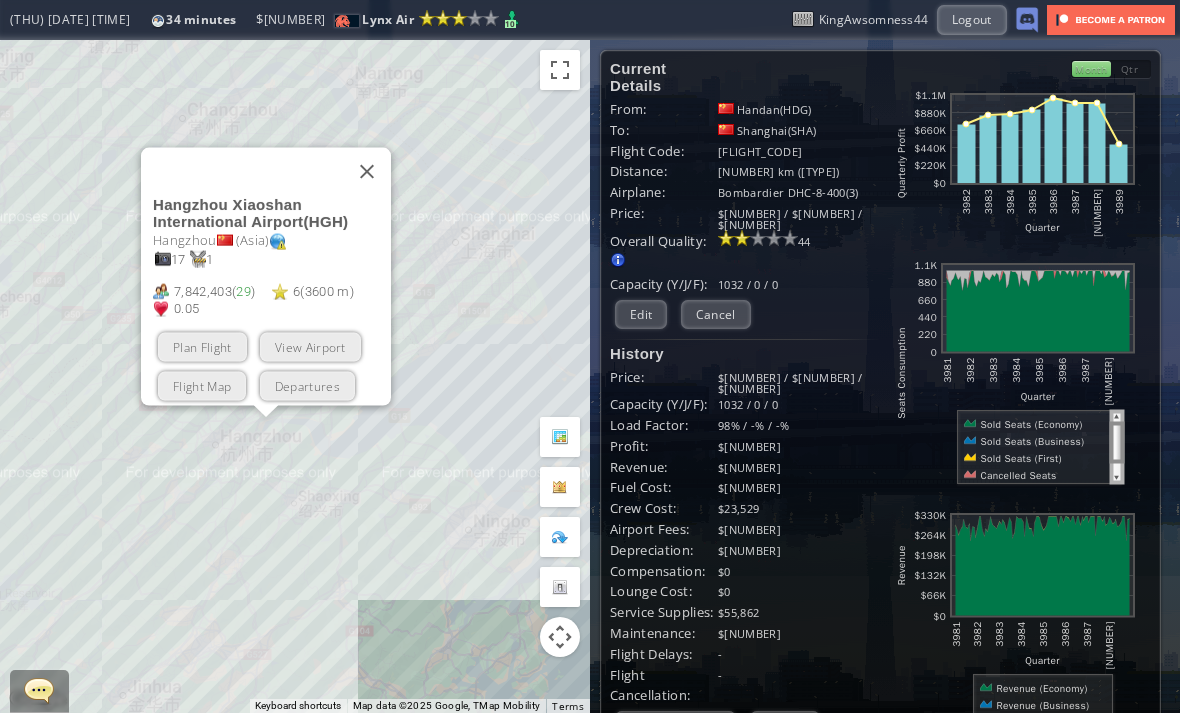 click on "Plan Flight" at bounding box center [202, 346] 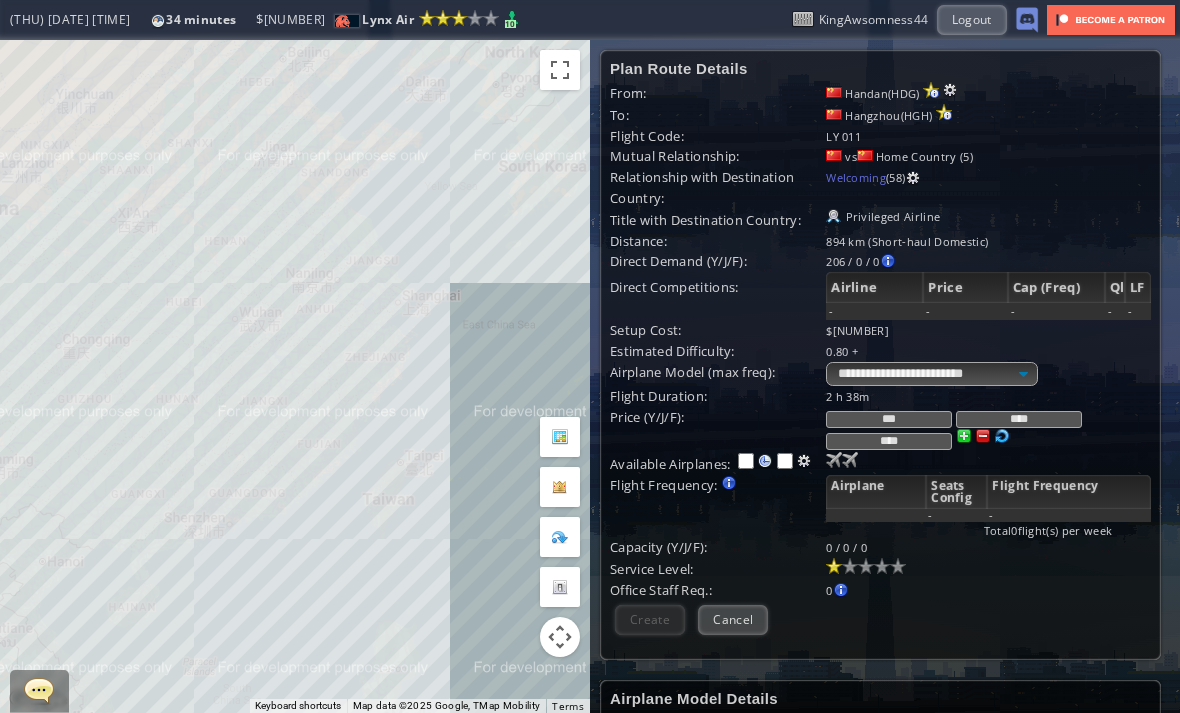 click at bounding box center (834, 460) 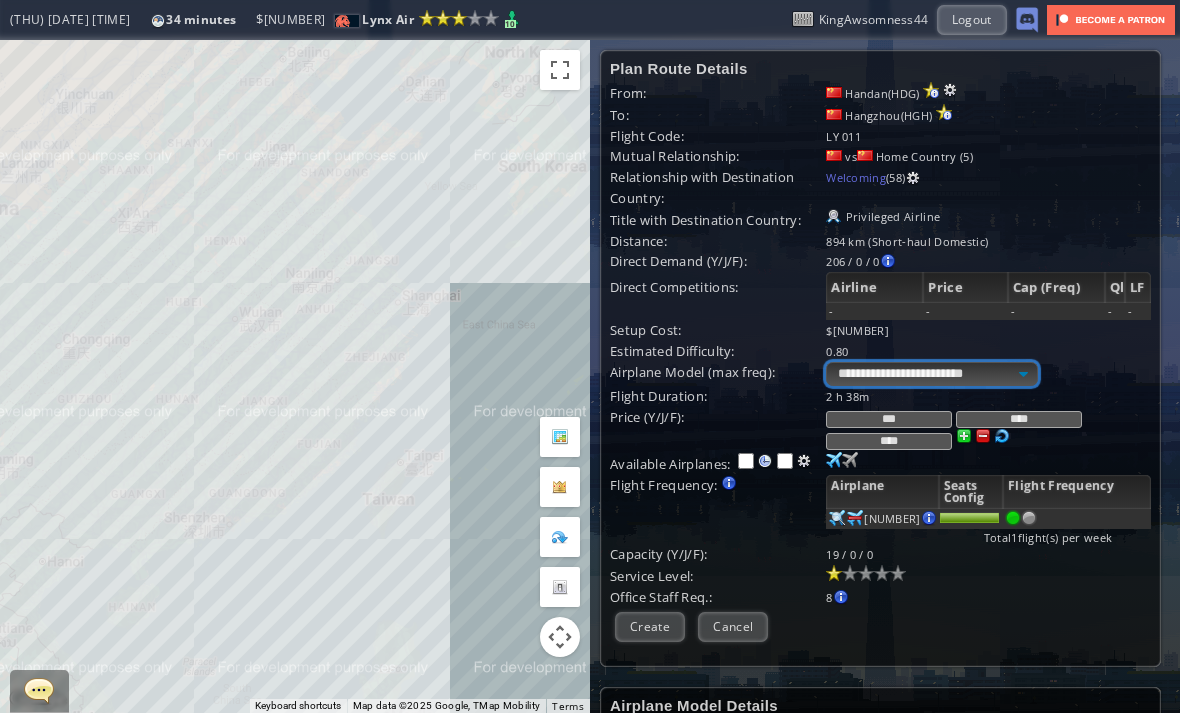 click on "**********" at bounding box center (931, 374) 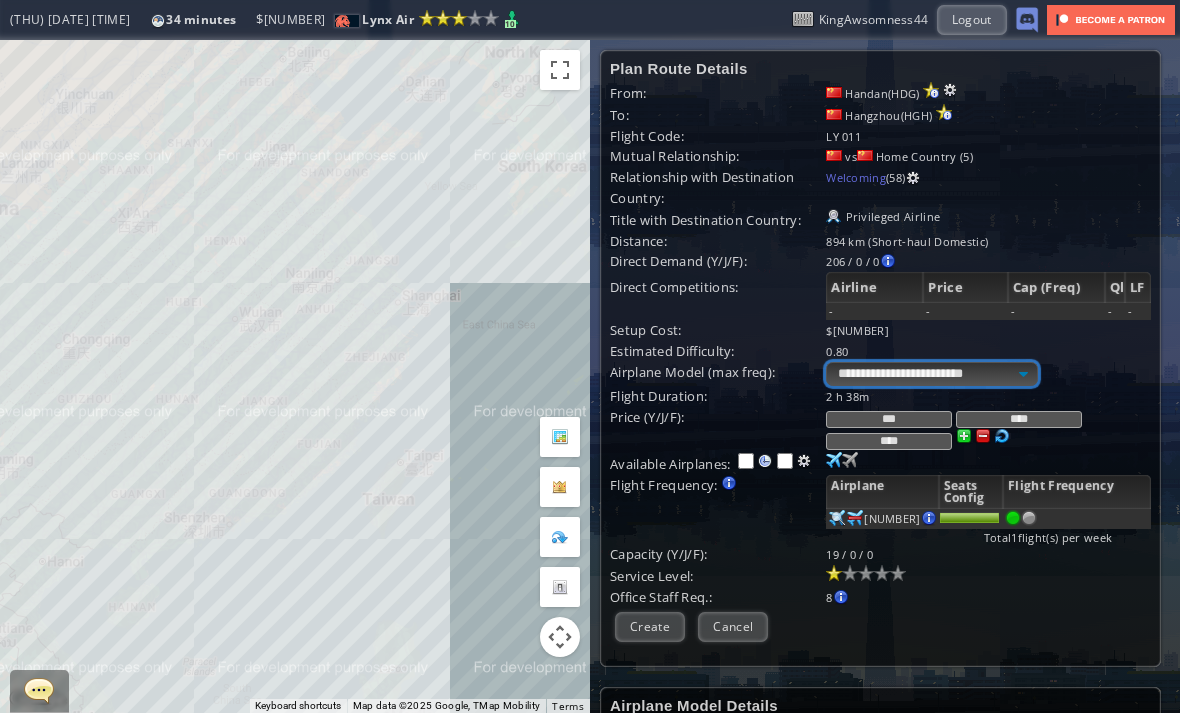 select on "**" 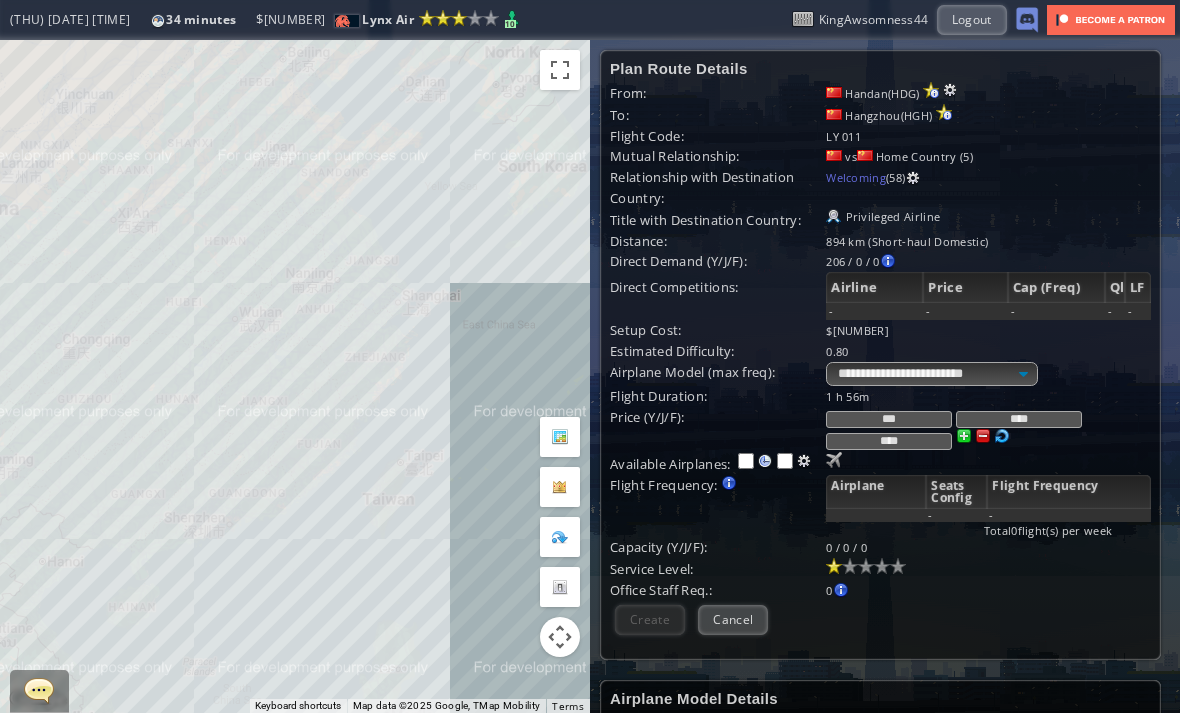click at bounding box center [834, 460] 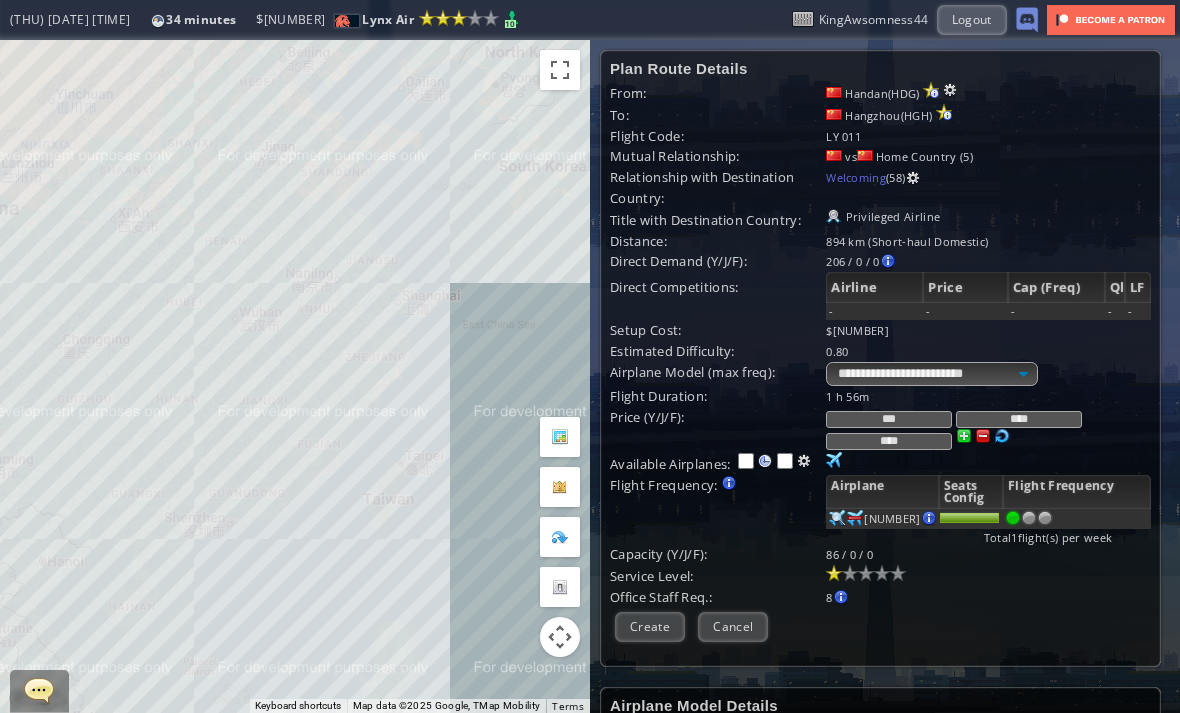 click at bounding box center [1045, 518] 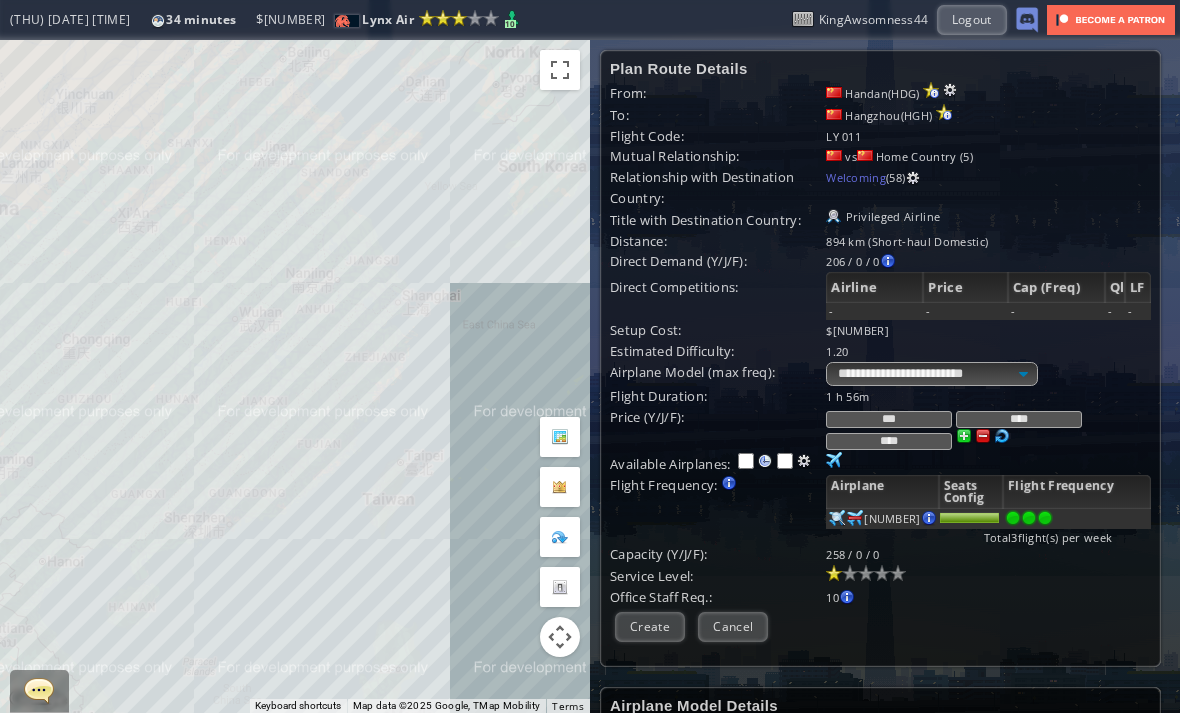 click at bounding box center [983, 436] 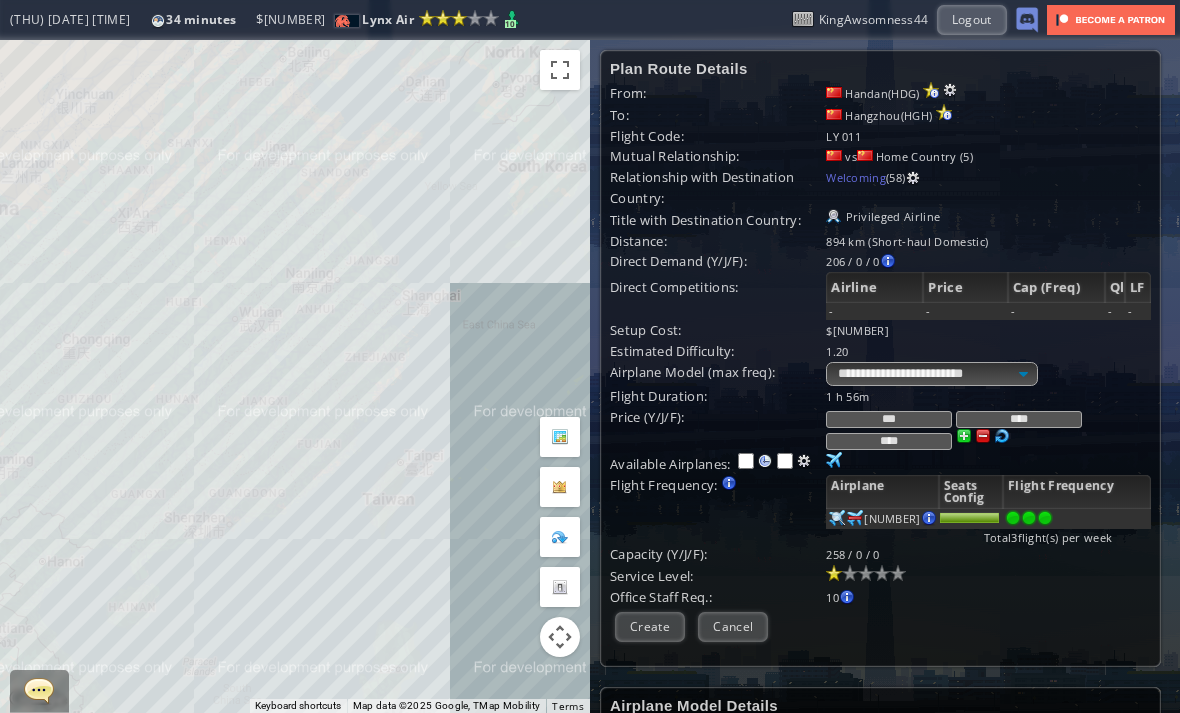 click at bounding box center [983, 436] 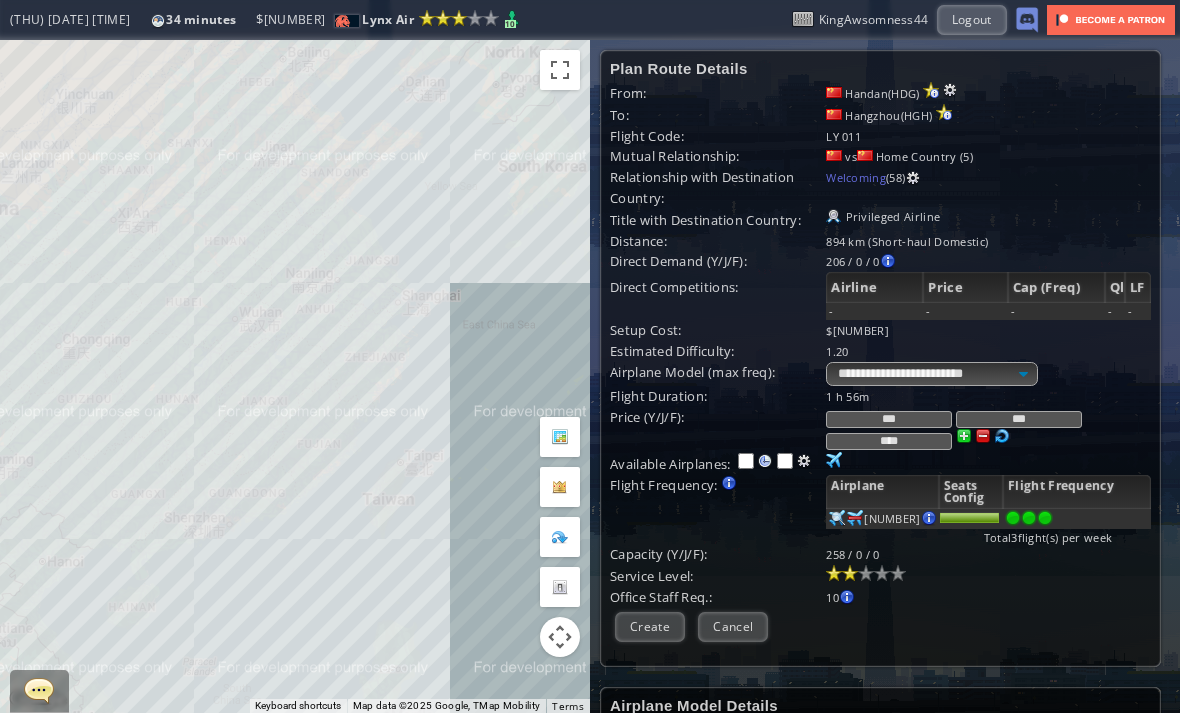 click at bounding box center (850, 573) 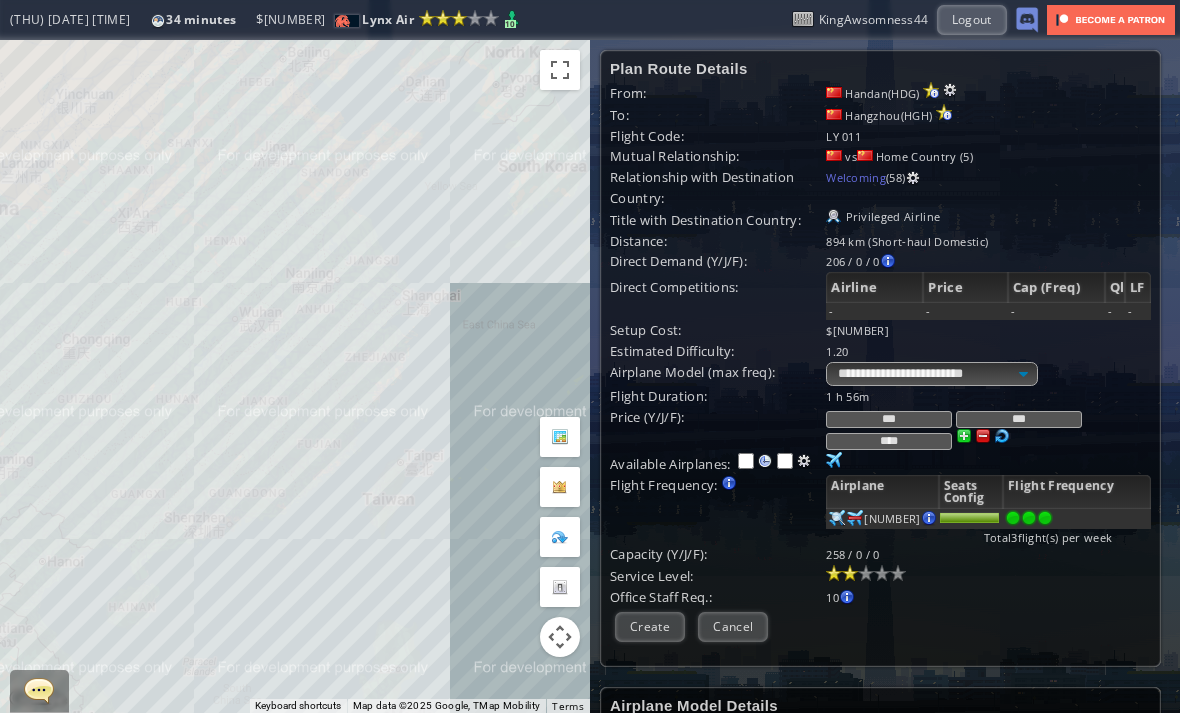 click on "Create" at bounding box center (650, 626) 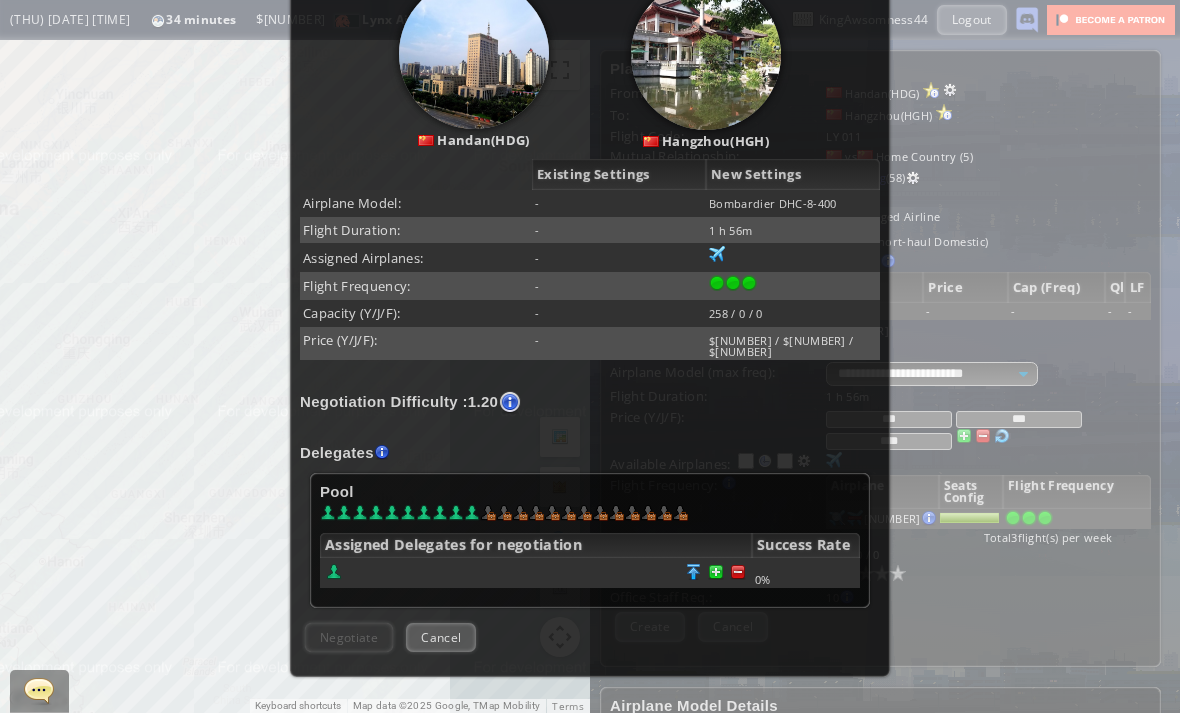 scroll, scrollTop: 362, scrollLeft: 0, axis: vertical 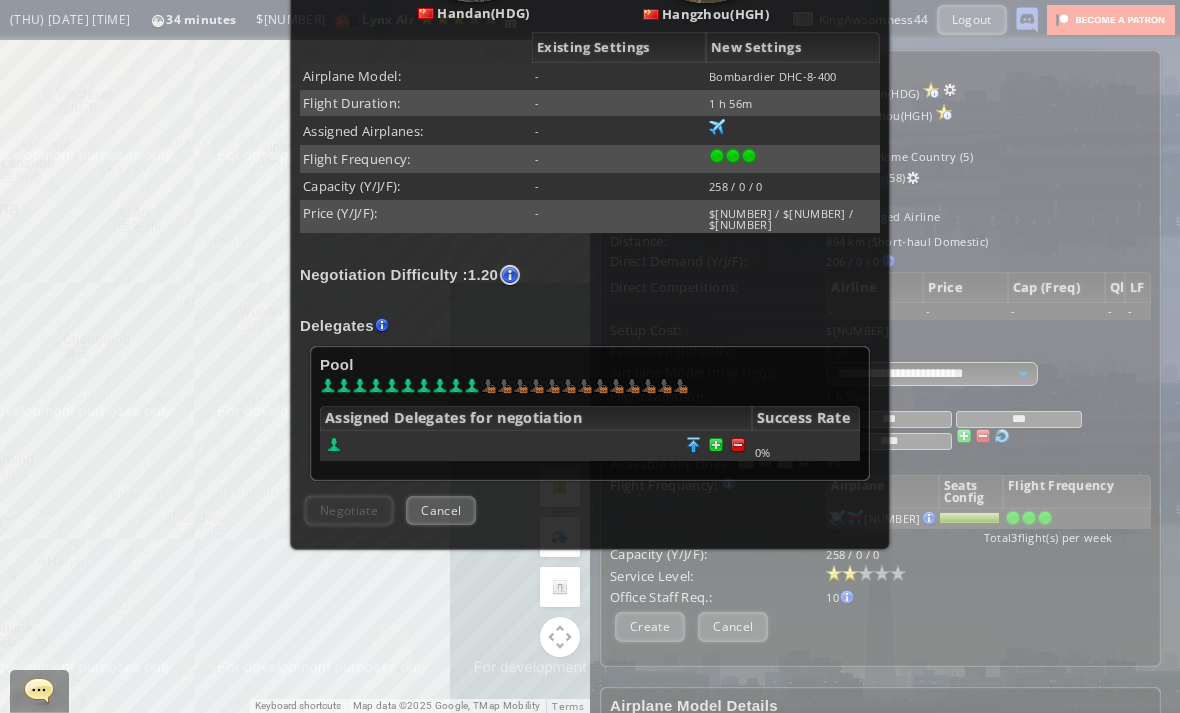click at bounding box center (738, 445) 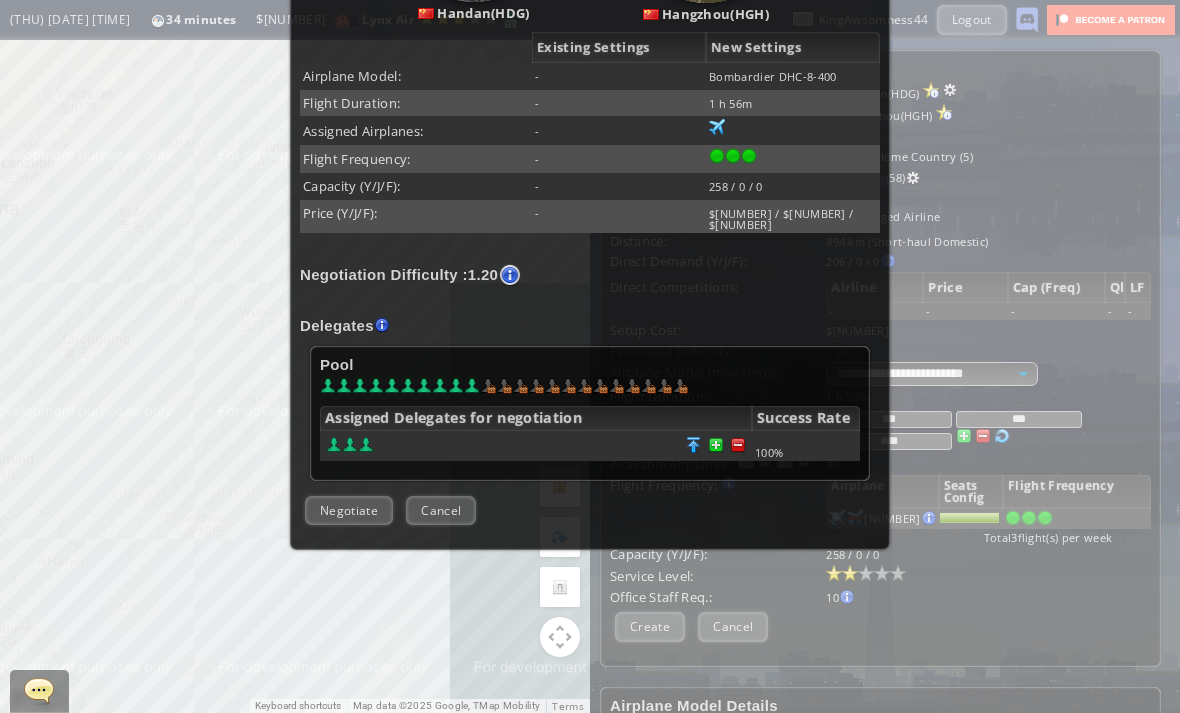 click on "Negotiate" at bounding box center [349, 510] 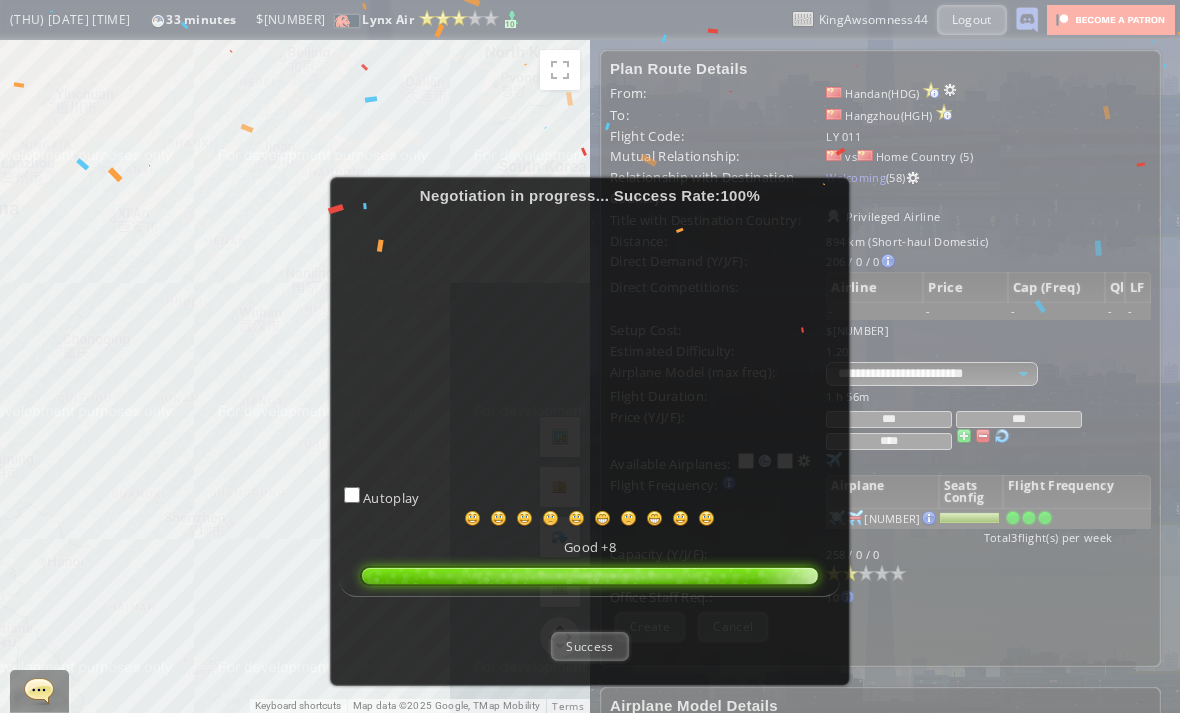 click at bounding box center (590, 612) 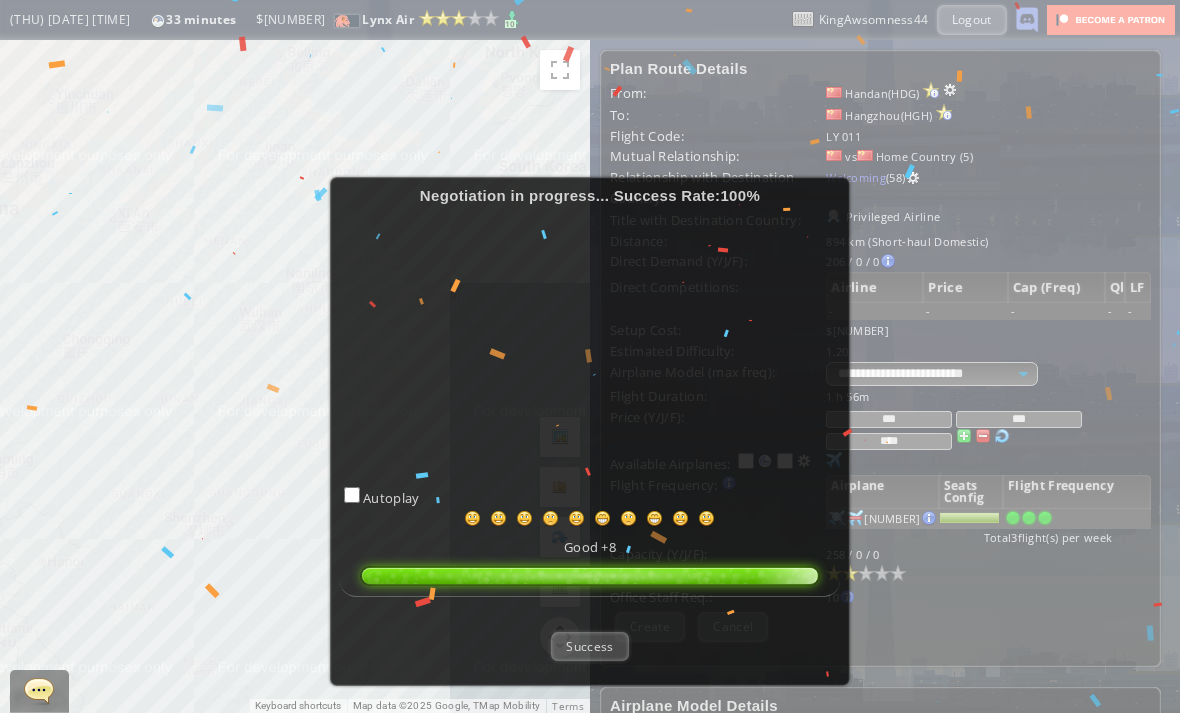 click on "Success" at bounding box center (589, 646) 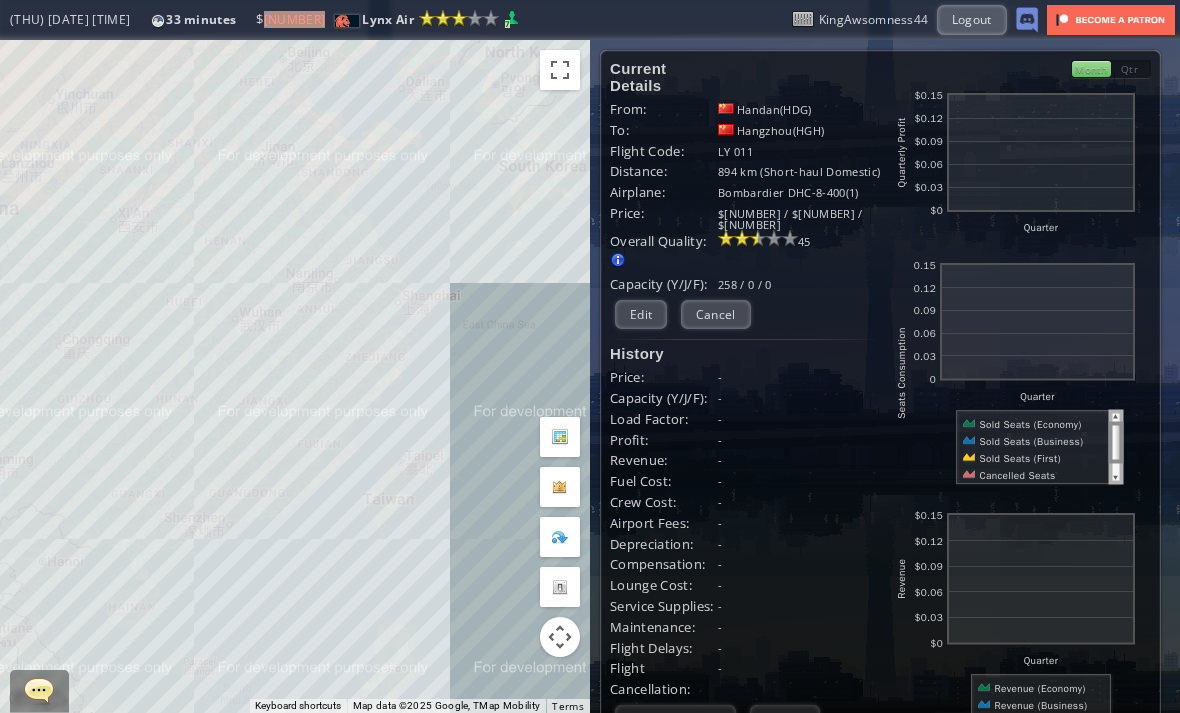 click on "Edit" at bounding box center [641, 314] 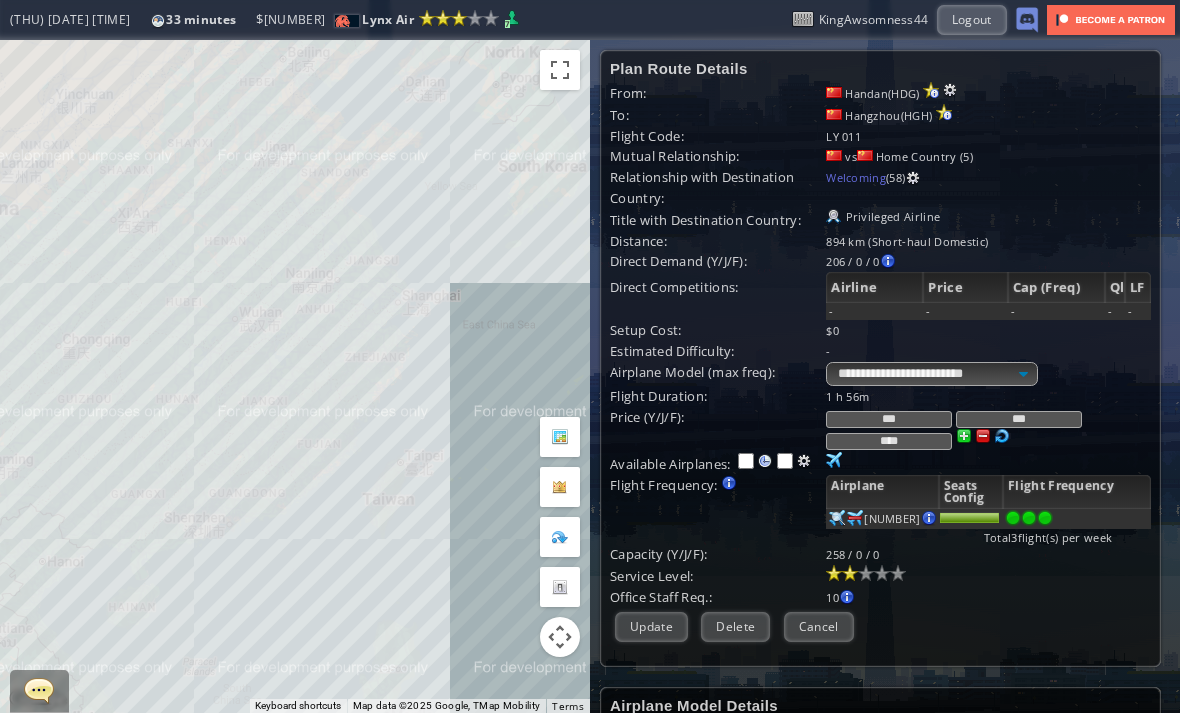 click at bounding box center (950, 90) 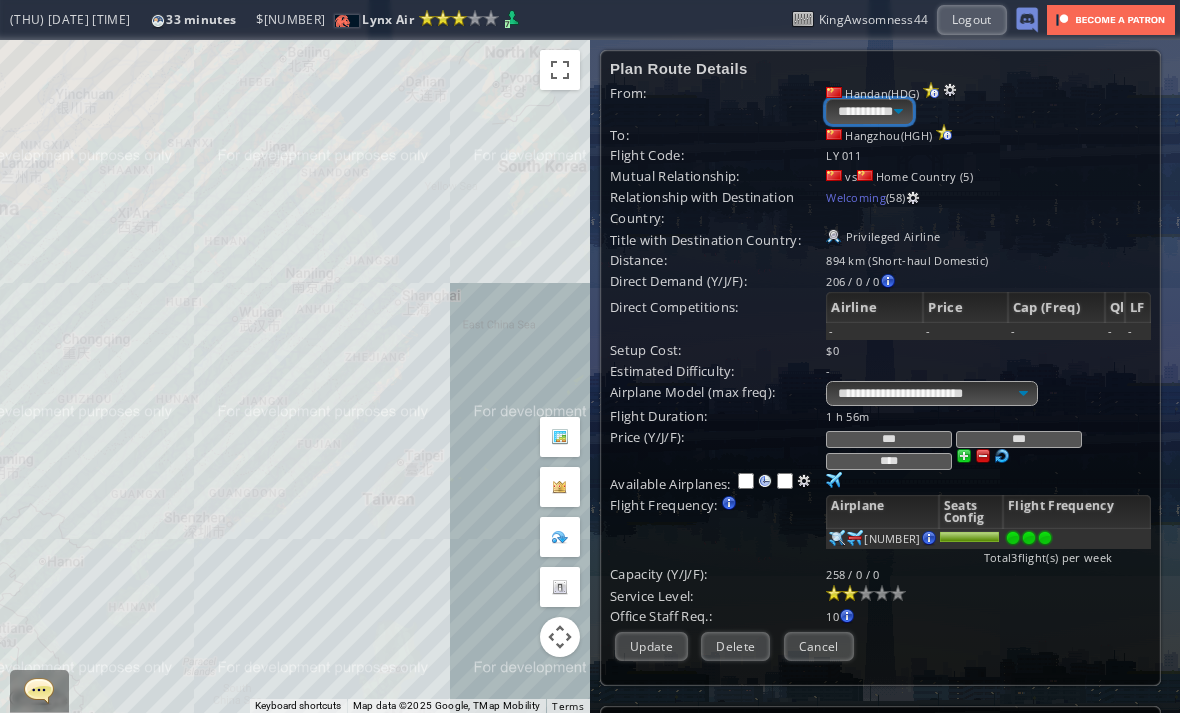 click on "**********" at bounding box center (869, 111) 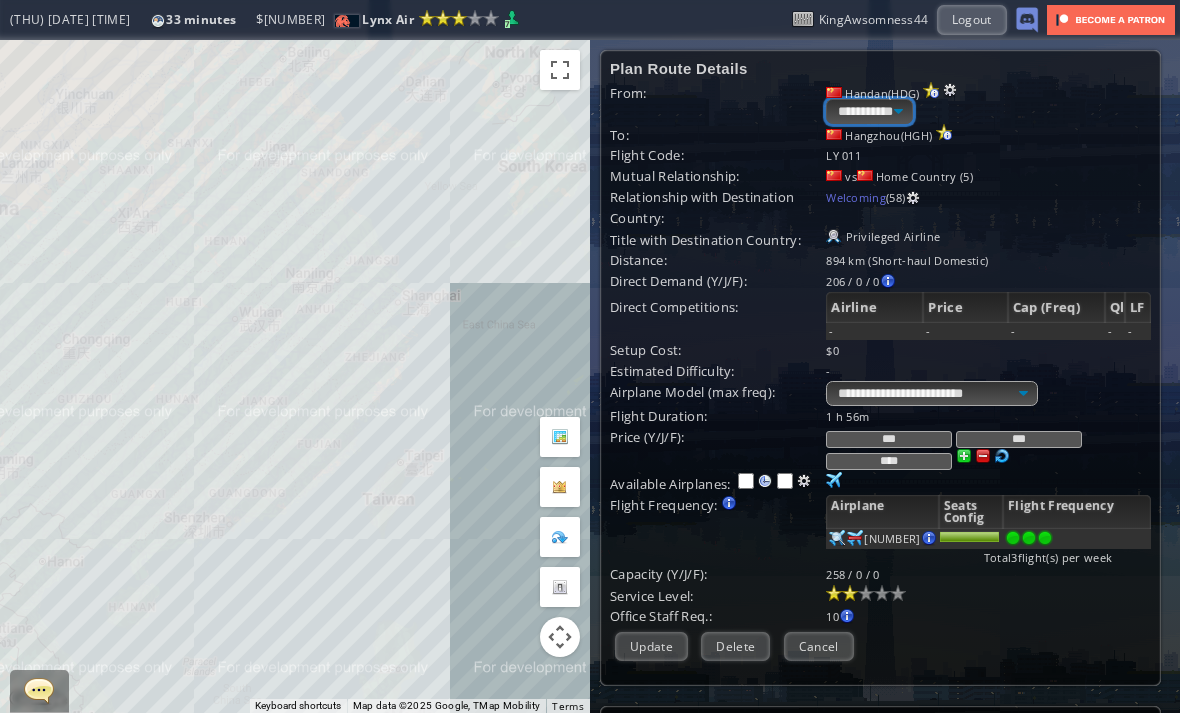 select on "****" 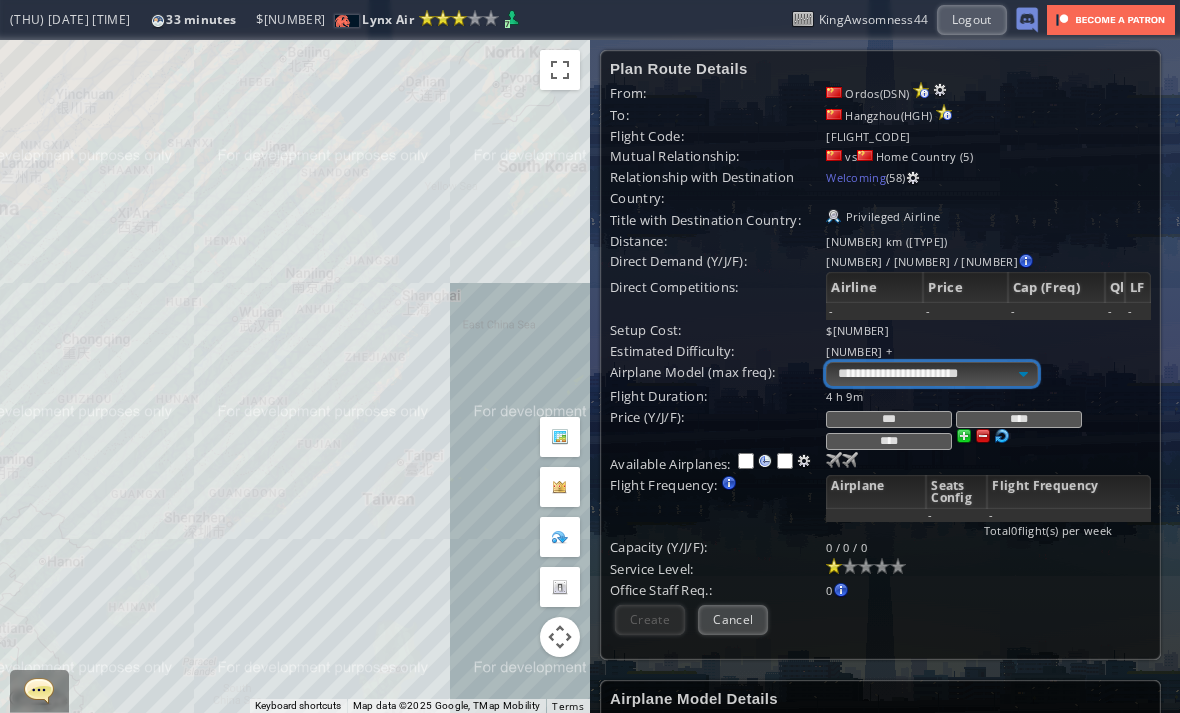 click on "**********" at bounding box center [931, 374] 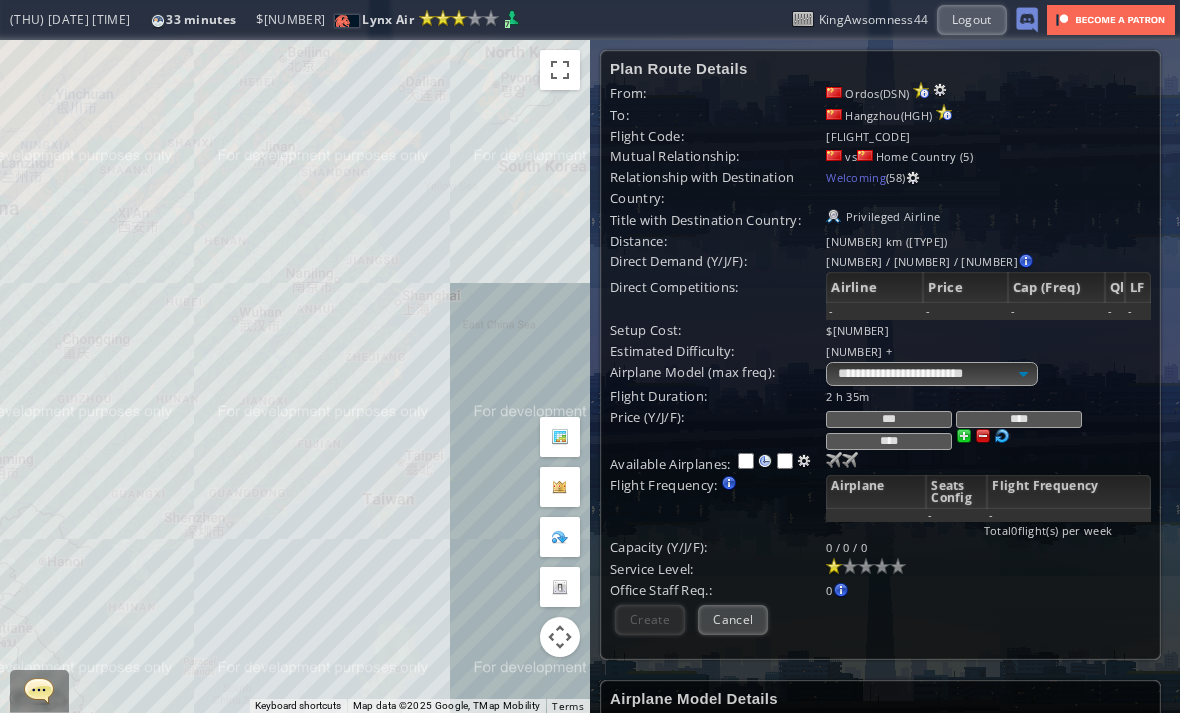click at bounding box center [834, 460] 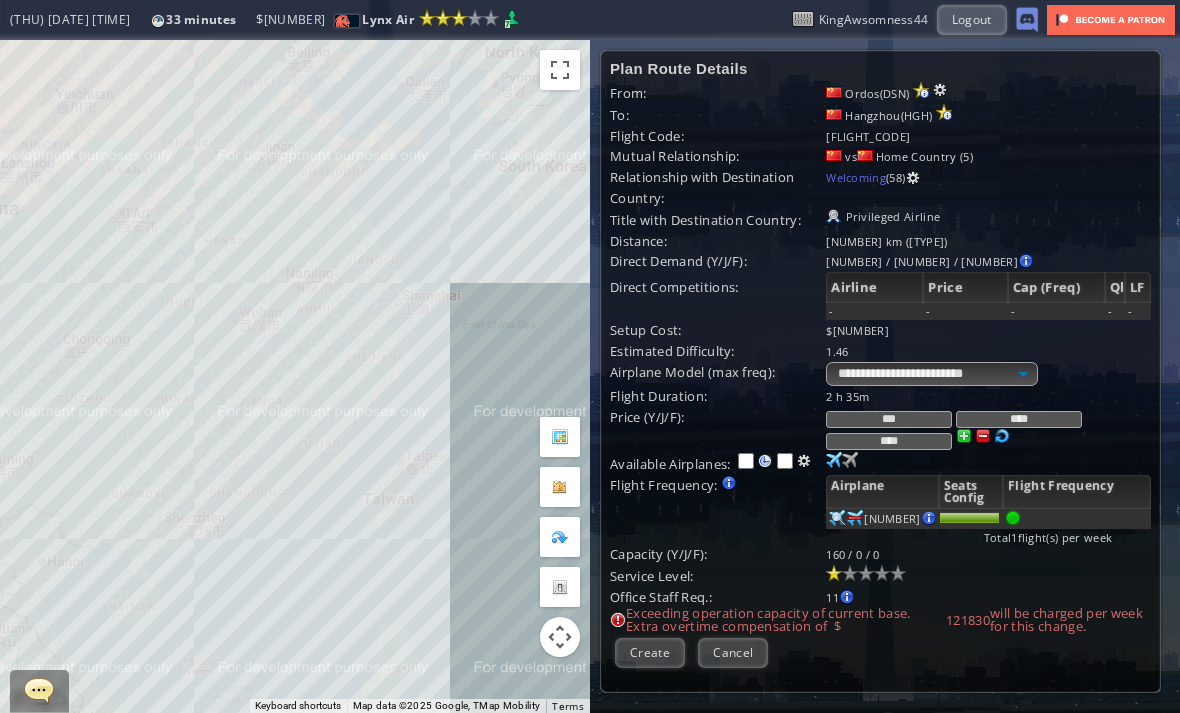 click at bounding box center (834, 460) 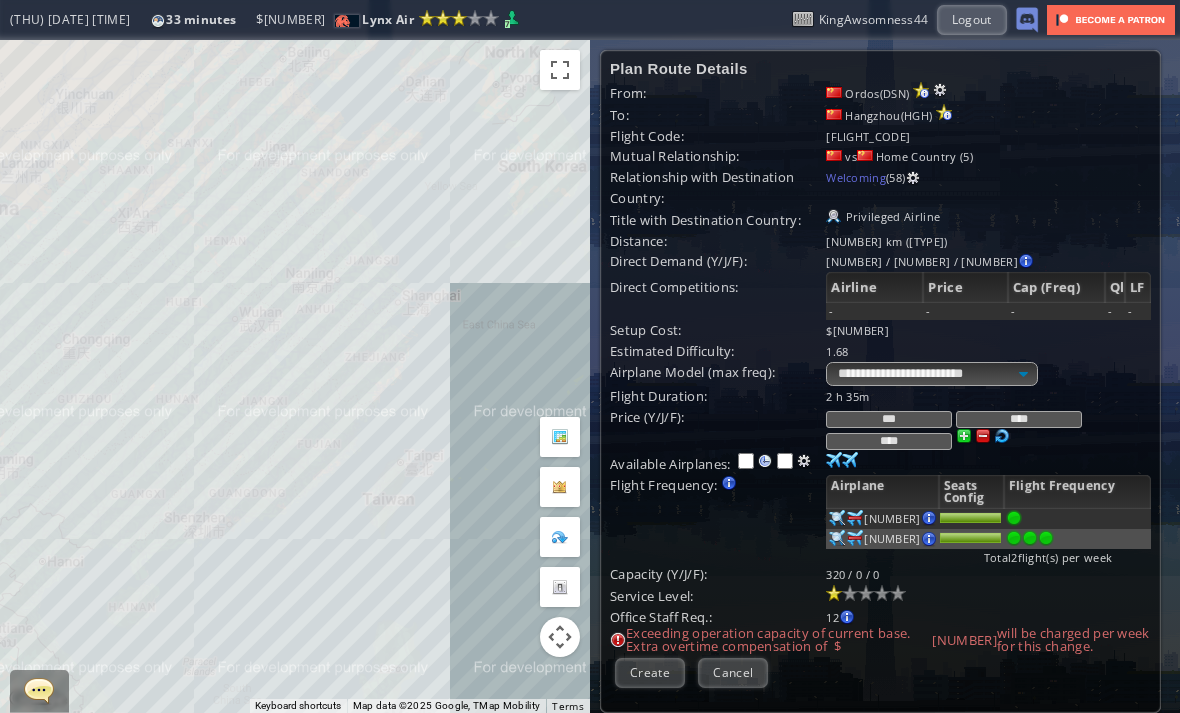 click at bounding box center (1046, 538) 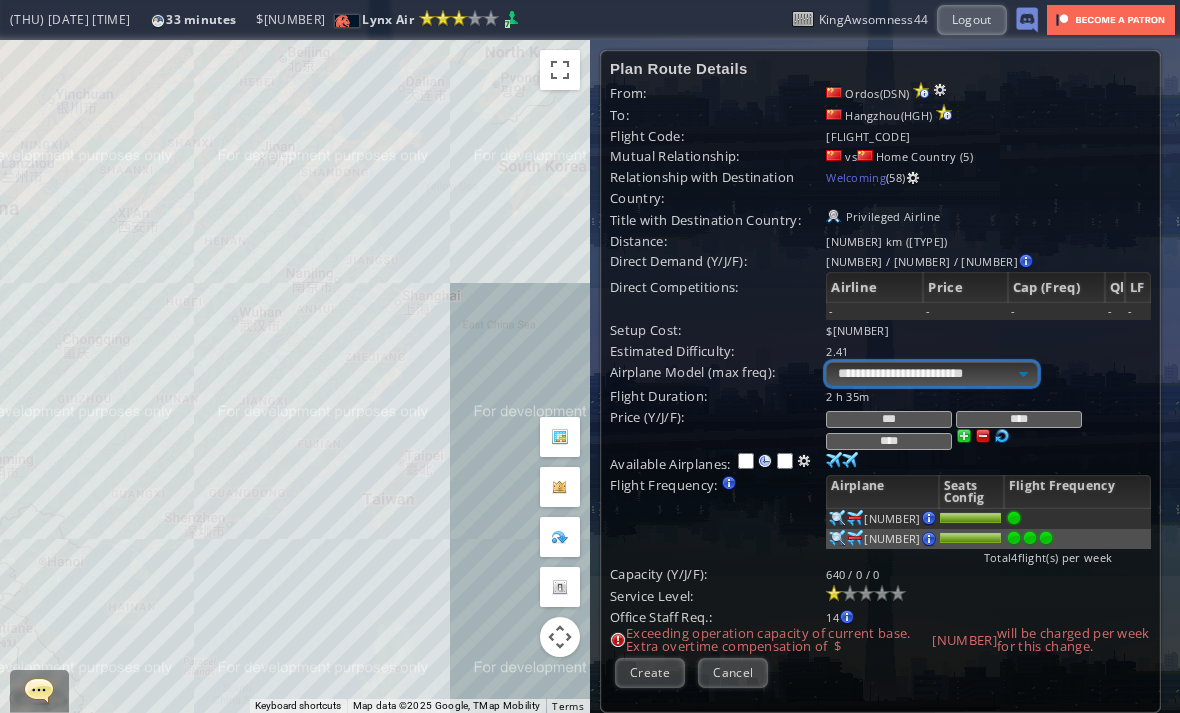 click on "**********" at bounding box center (931, 374) 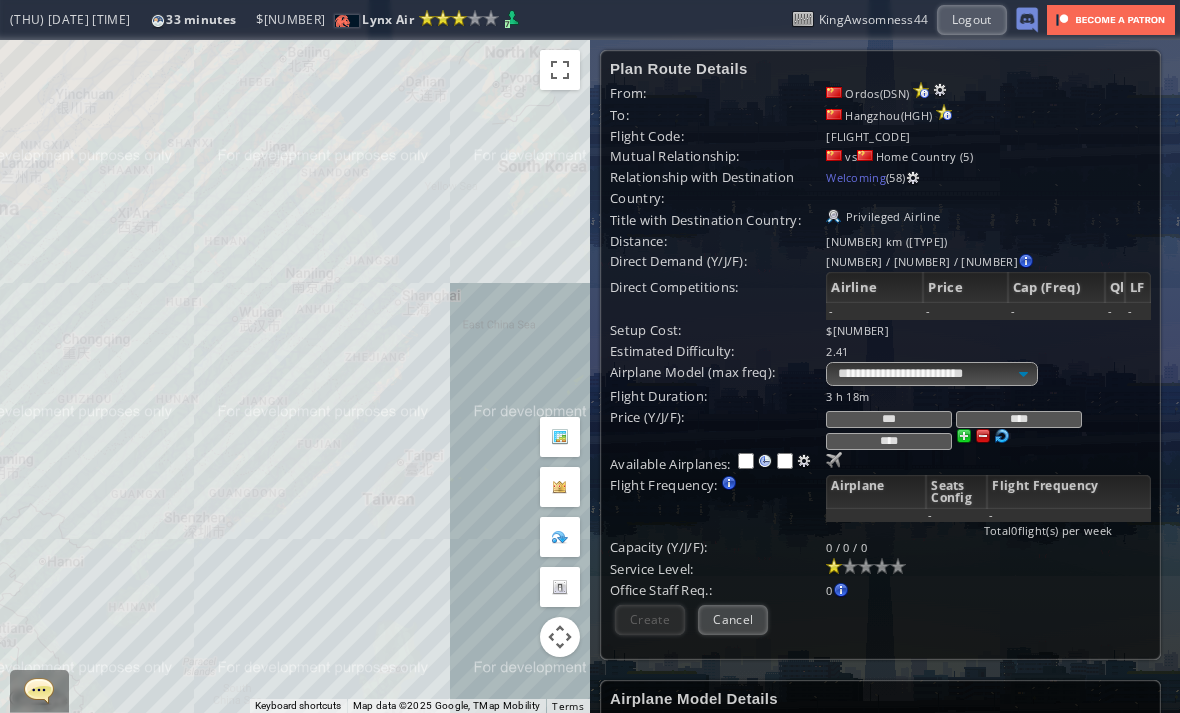 click at bounding box center [834, 460] 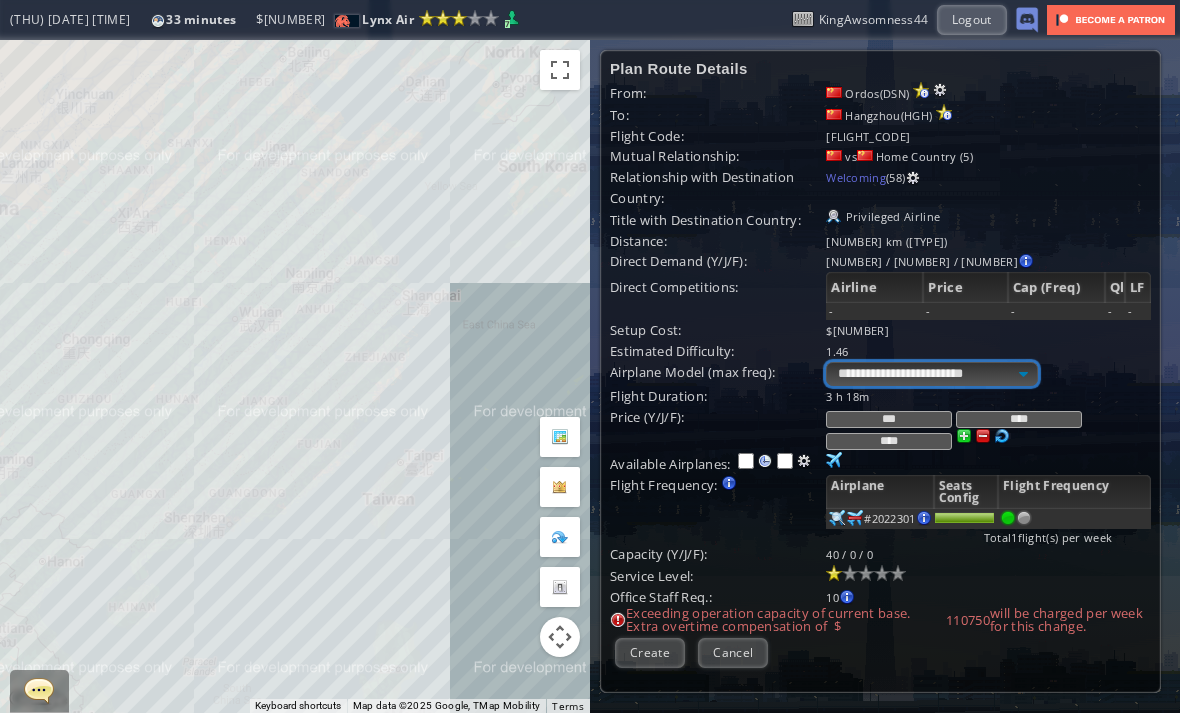 click on "**********" at bounding box center [931, 374] 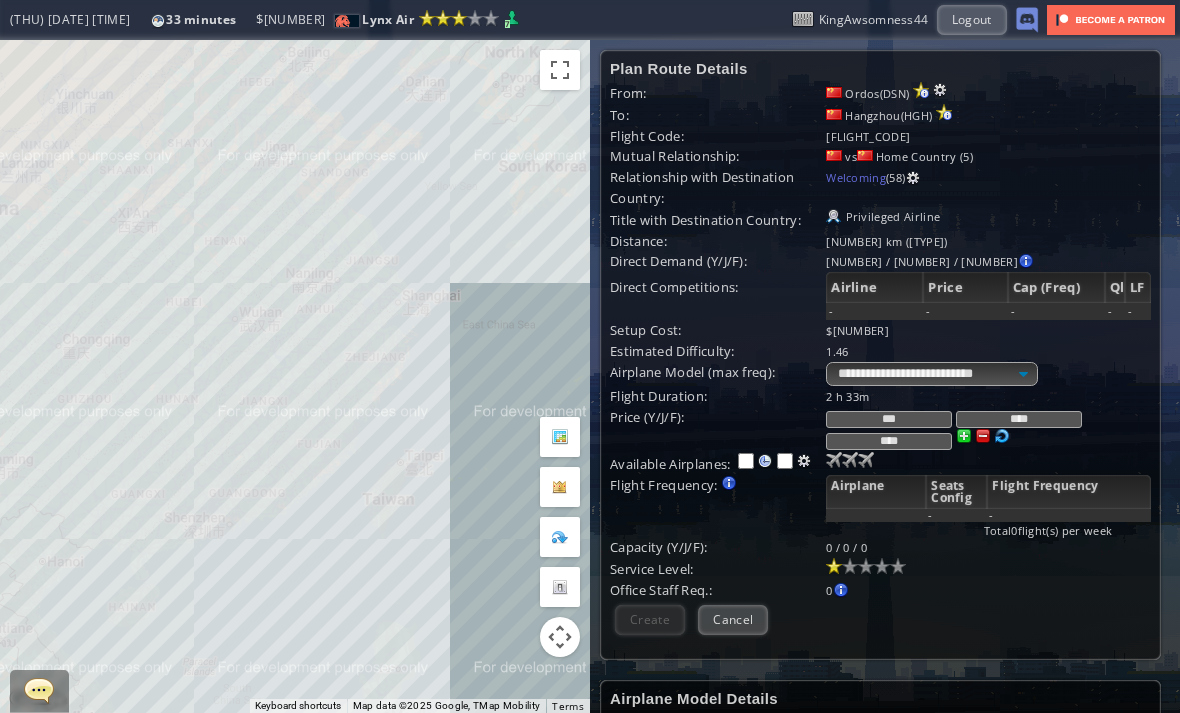 click at bounding box center [834, 460] 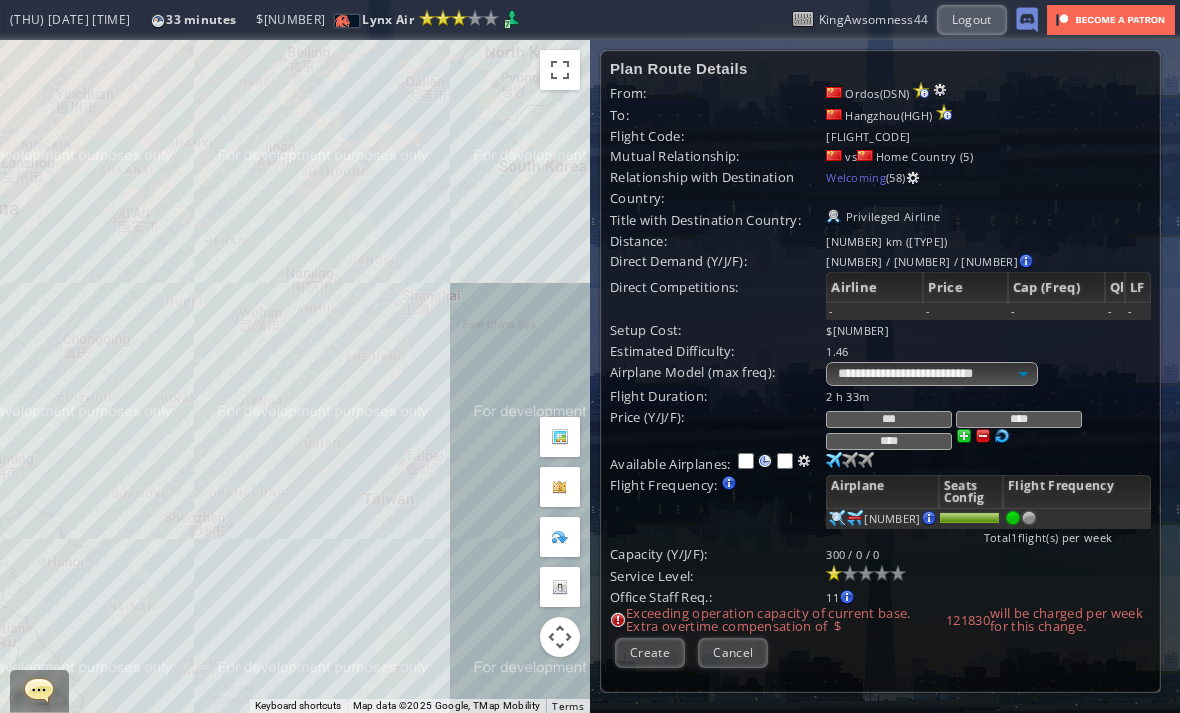 click at bounding box center (1029, 518) 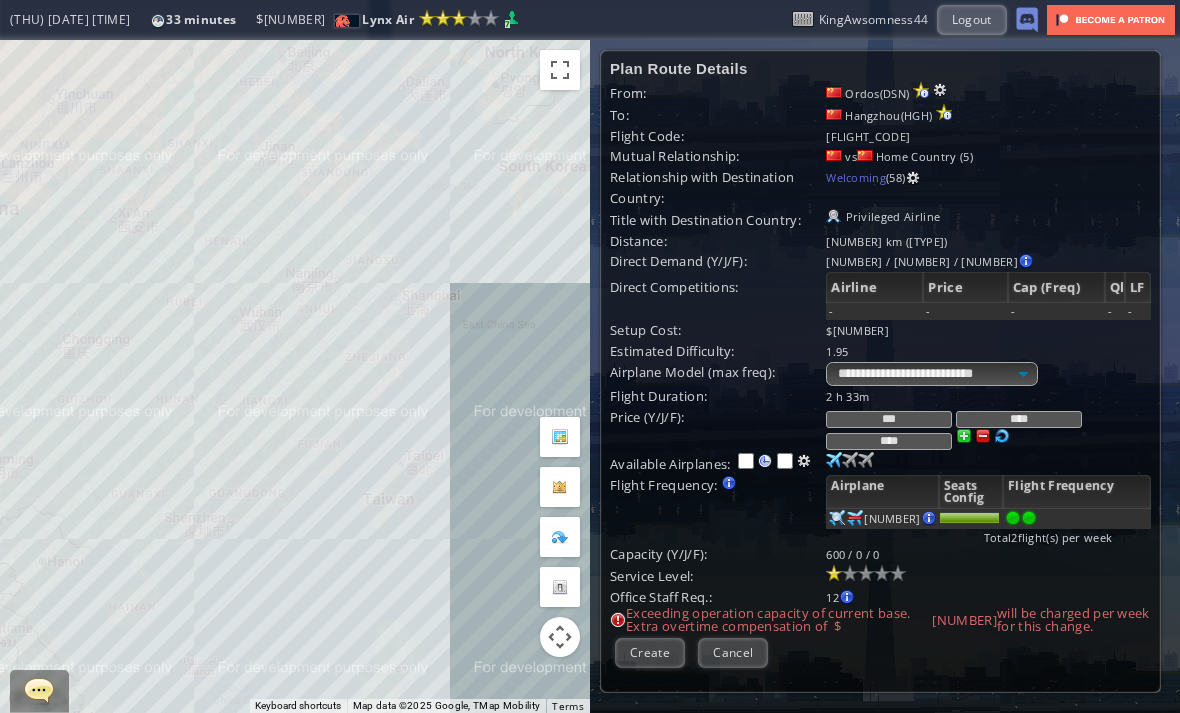 click at bounding box center (834, 460) 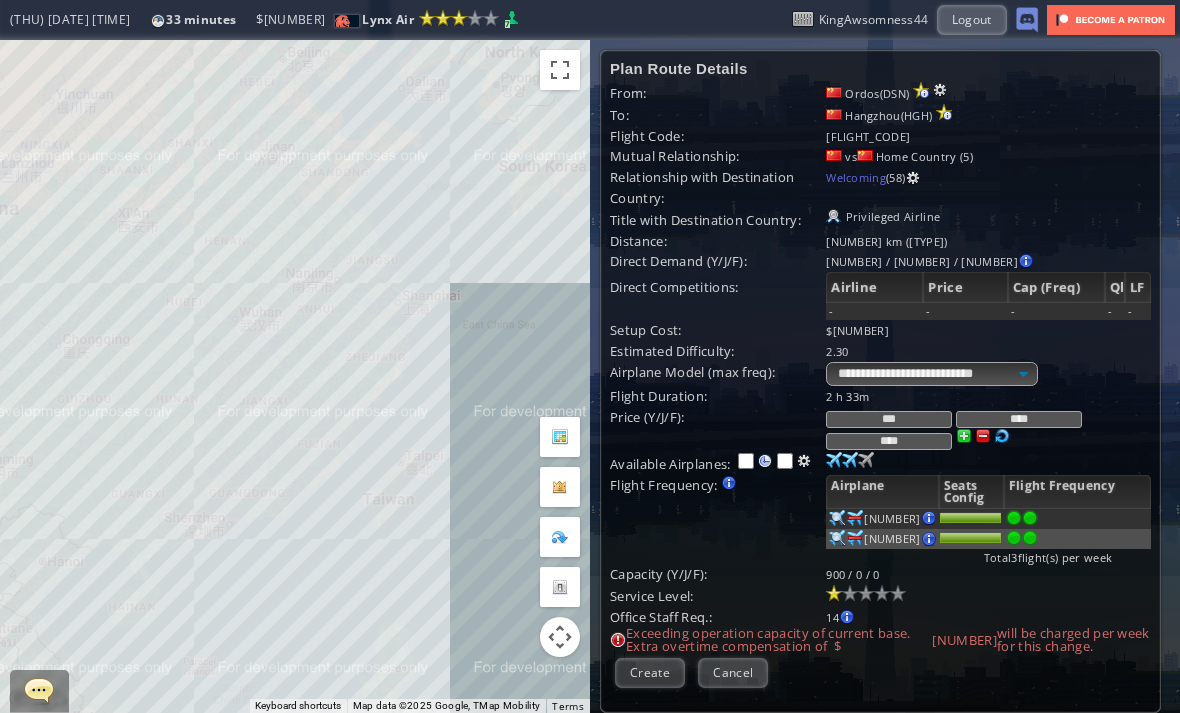 click at bounding box center [1030, 518] 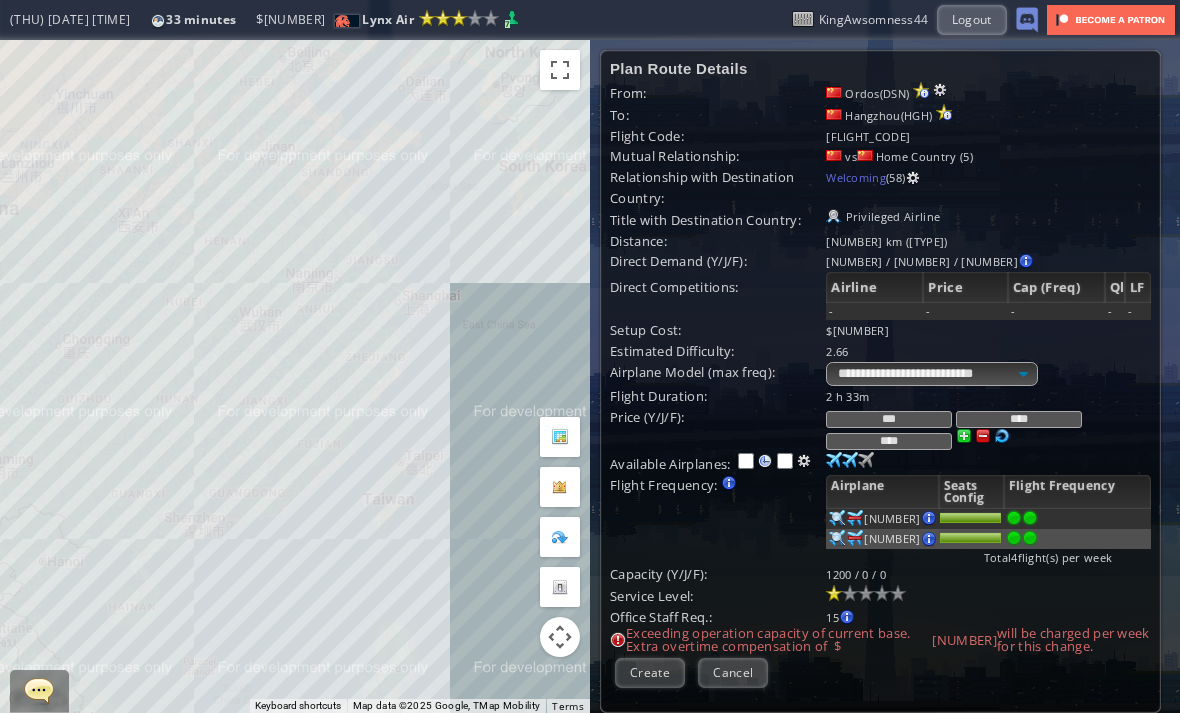 click at bounding box center (834, 460) 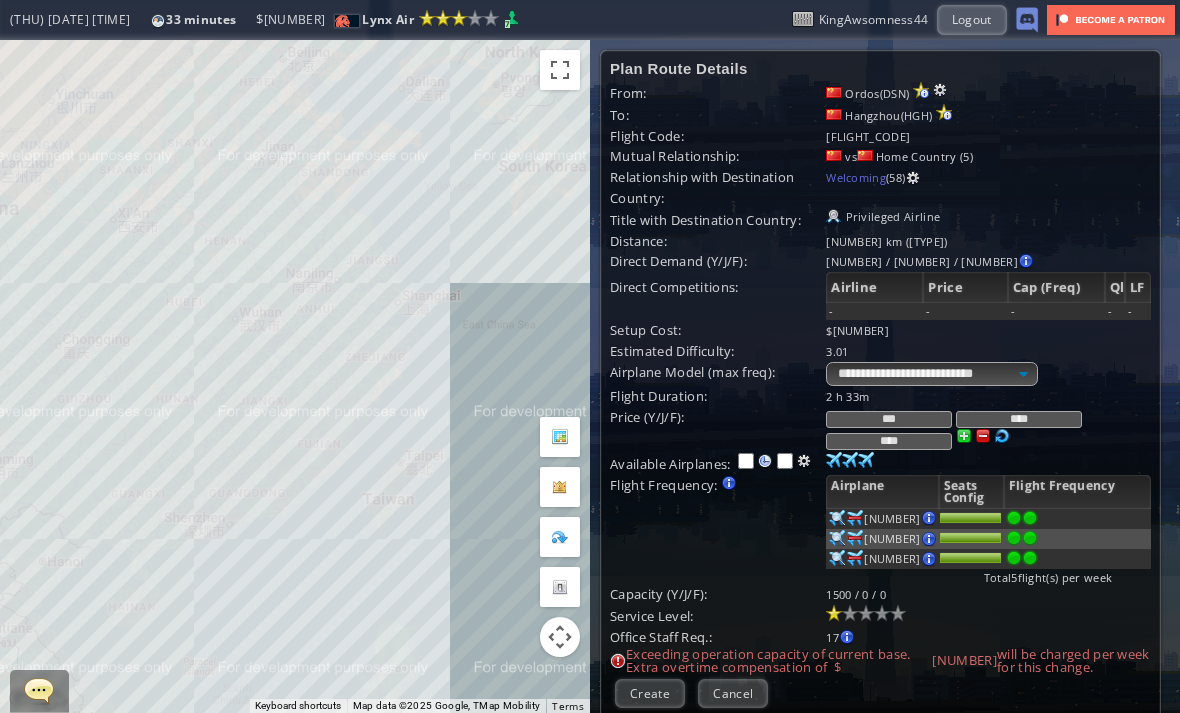click at bounding box center [1030, 518] 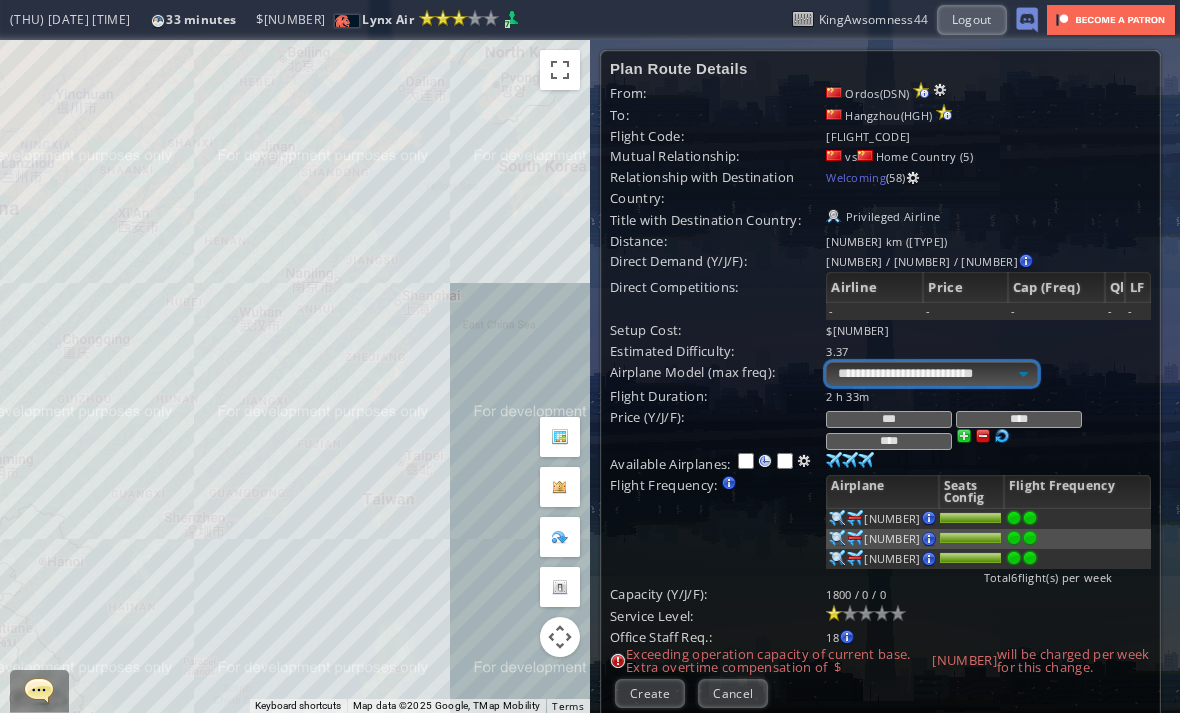 click on "**********" at bounding box center (931, 374) 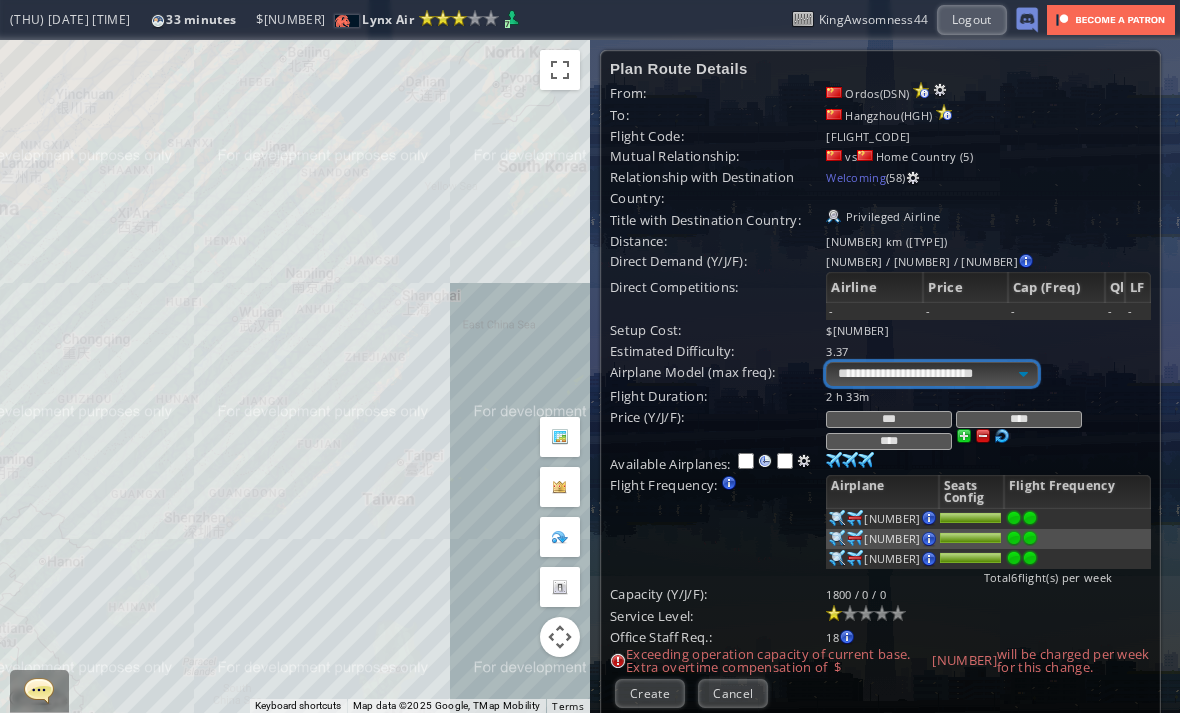 select on "**" 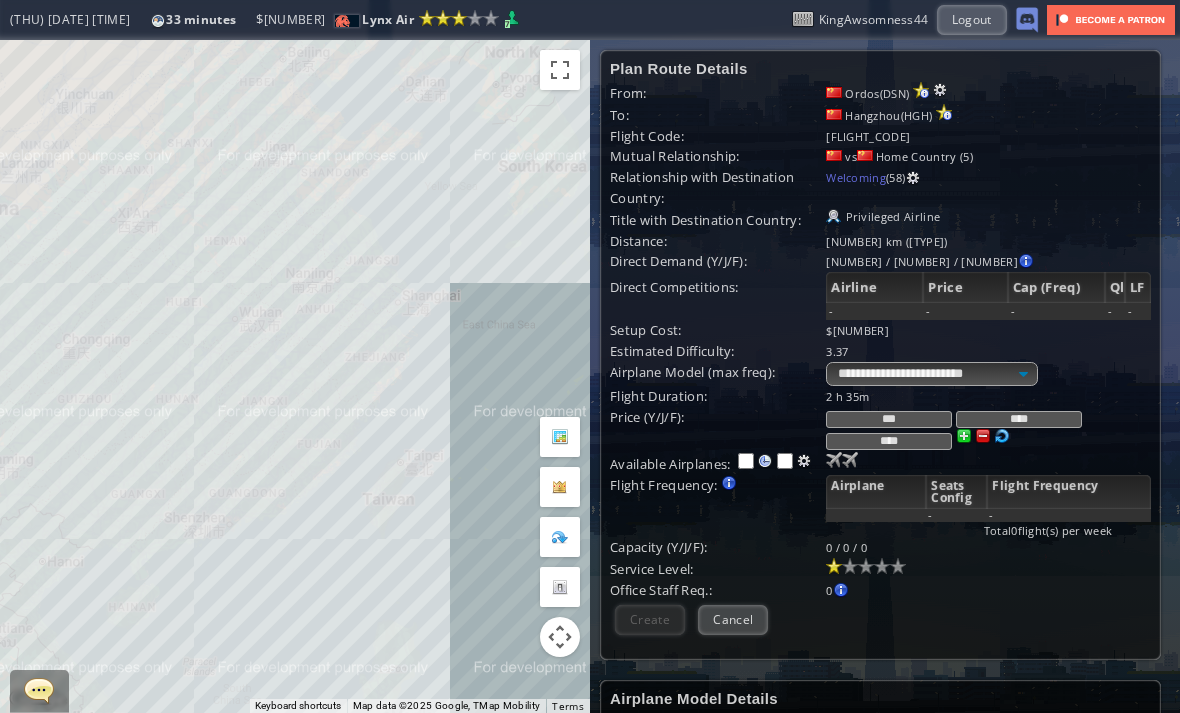 click at bounding box center (834, 460) 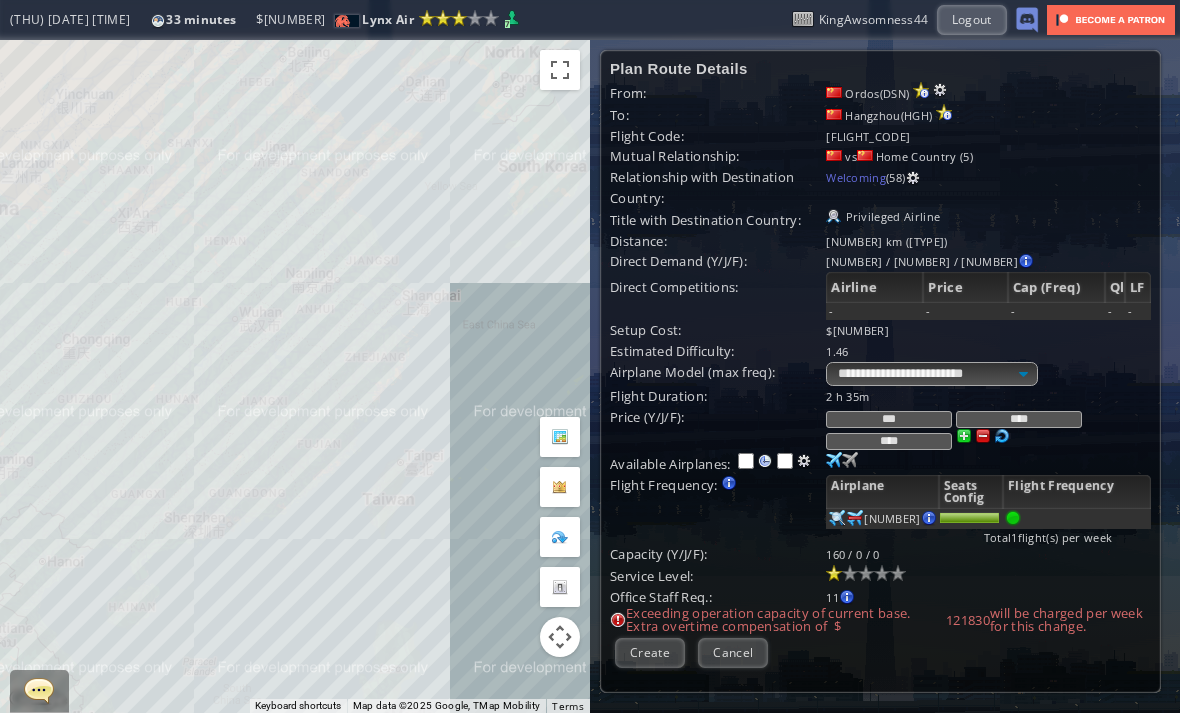 click at bounding box center (834, 460) 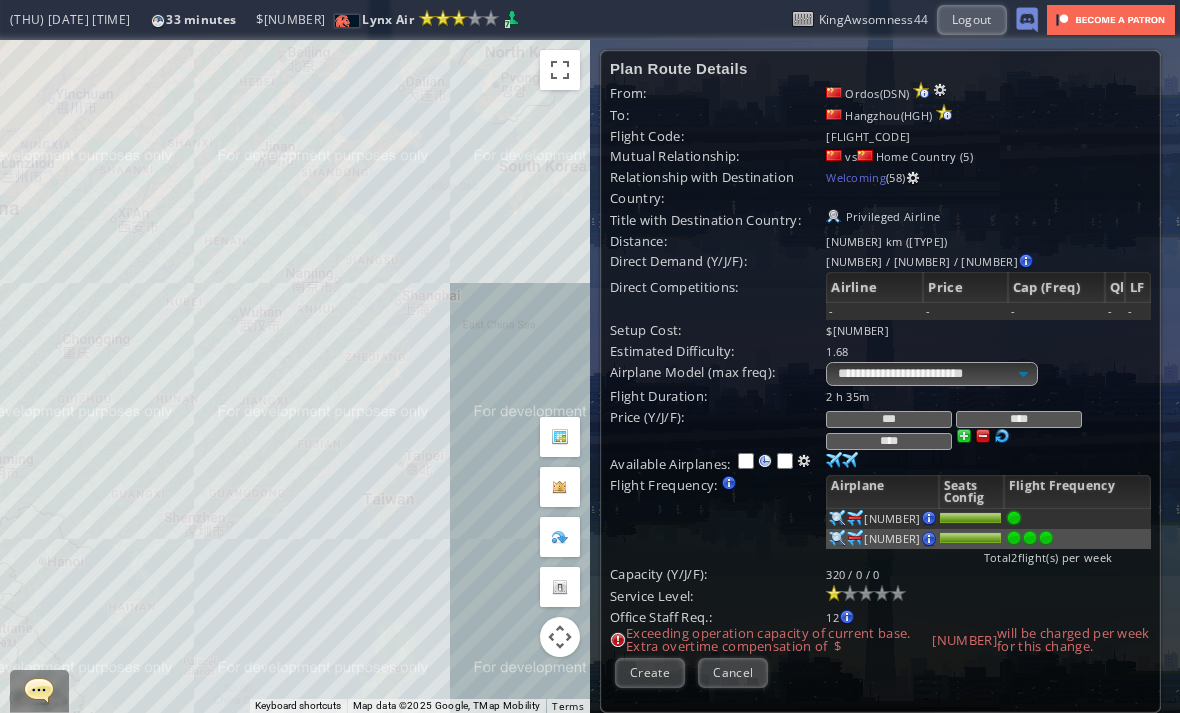 click at bounding box center (1046, 538) 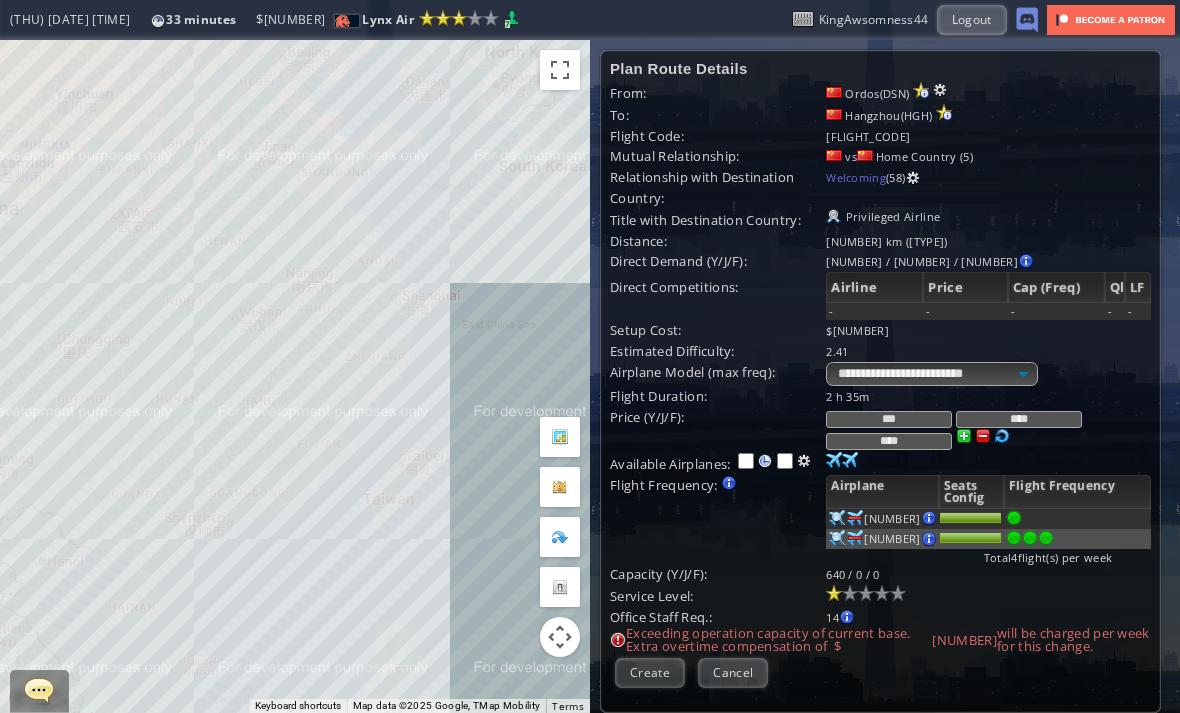 click at bounding box center [983, 436] 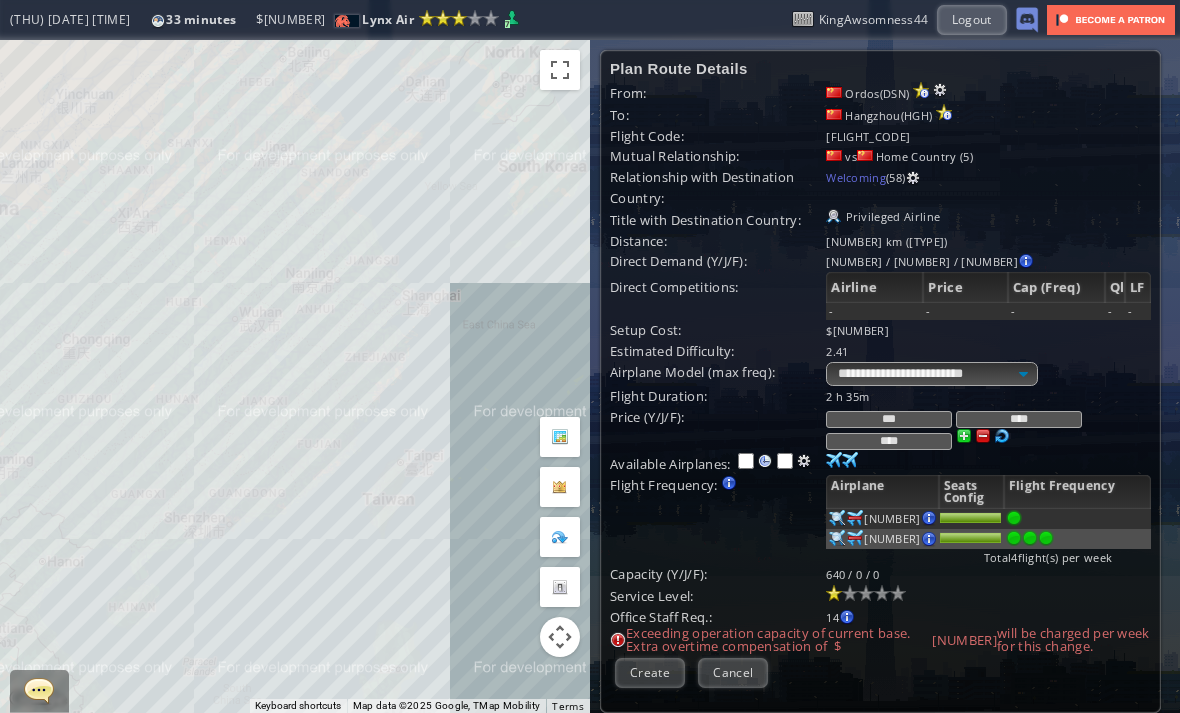 click at bounding box center (983, 436) 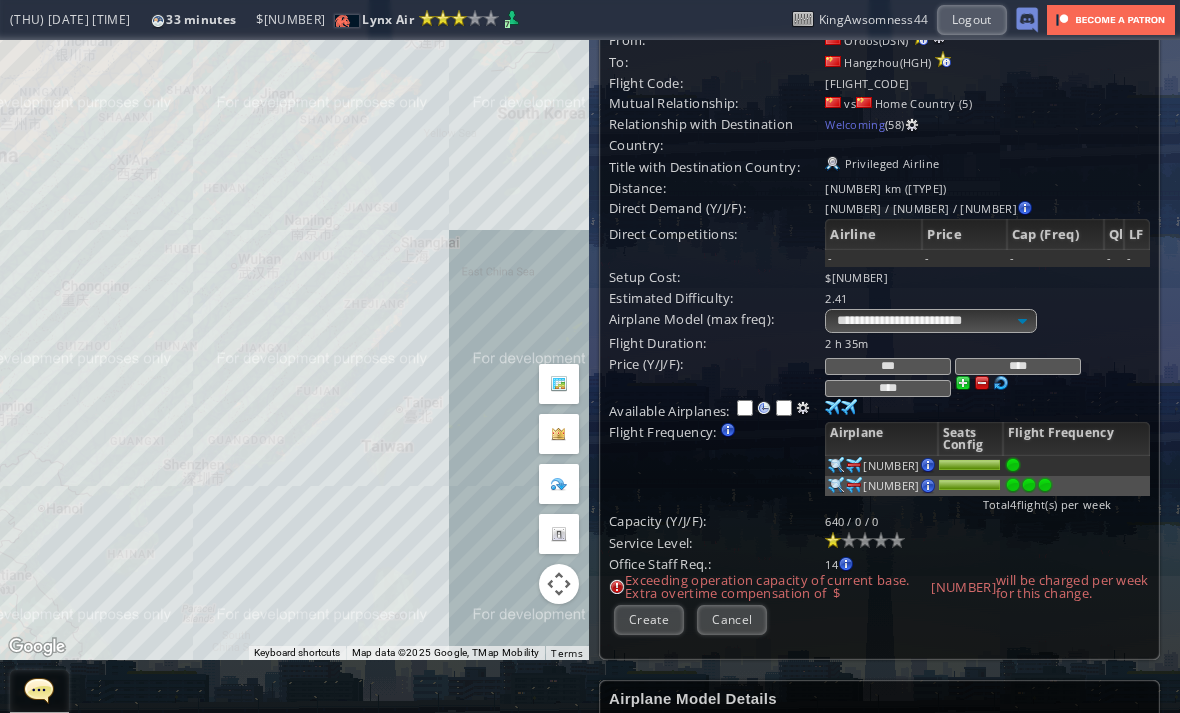 scroll, scrollTop: 54, scrollLeft: 1, axis: both 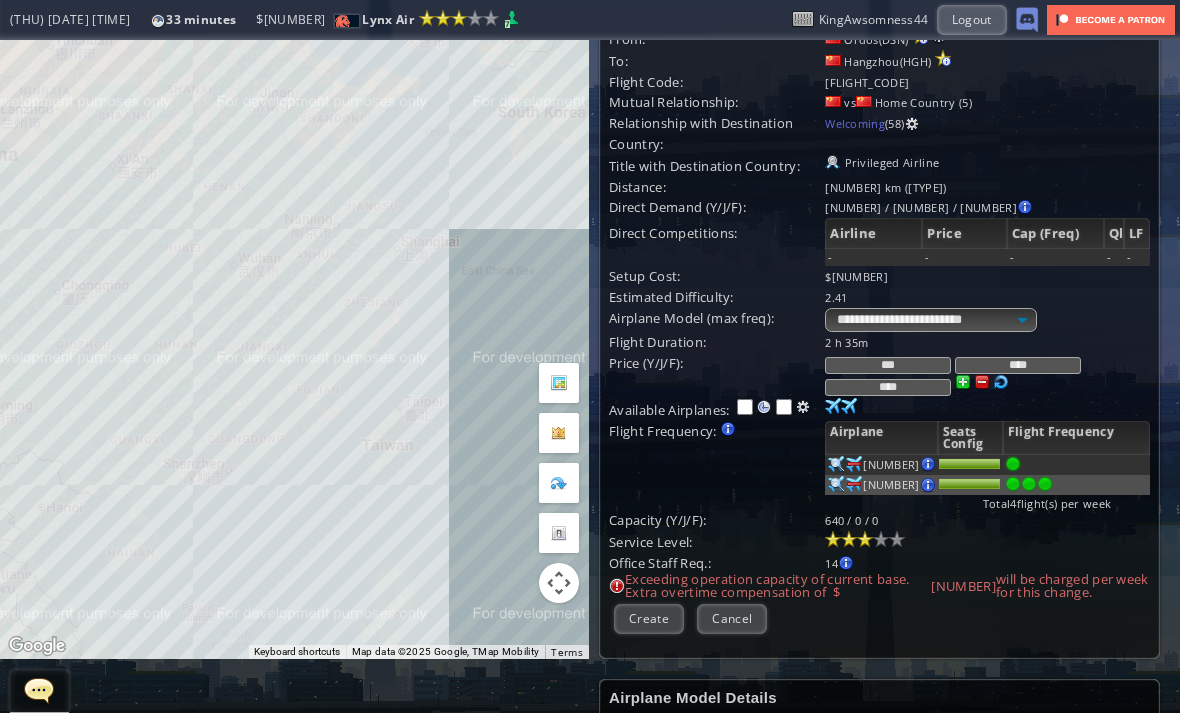 click at bounding box center [865, 539] 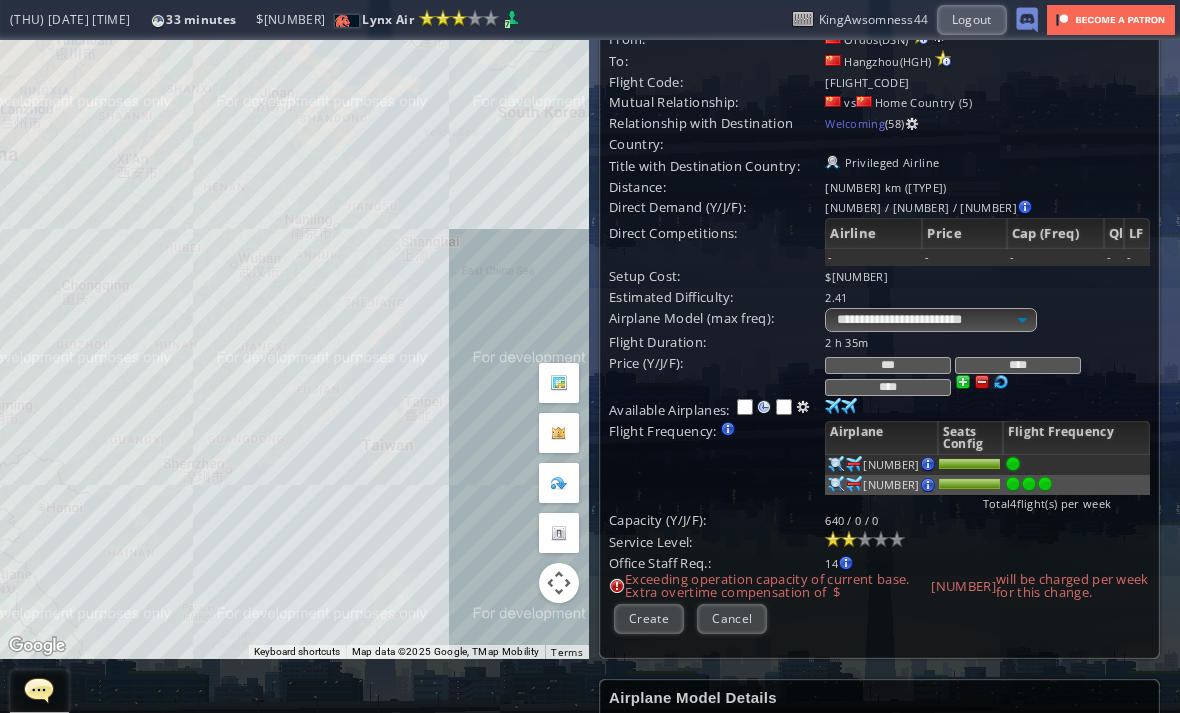 click at bounding box center [849, 539] 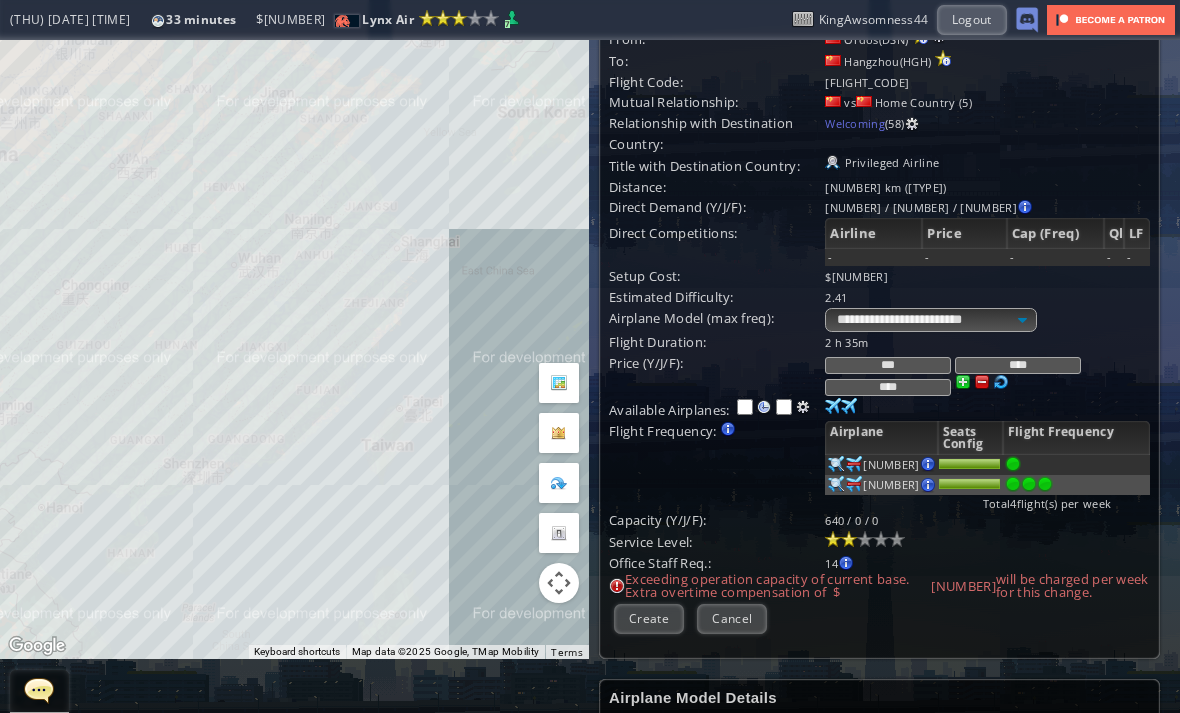 click on "Create" at bounding box center [649, 618] 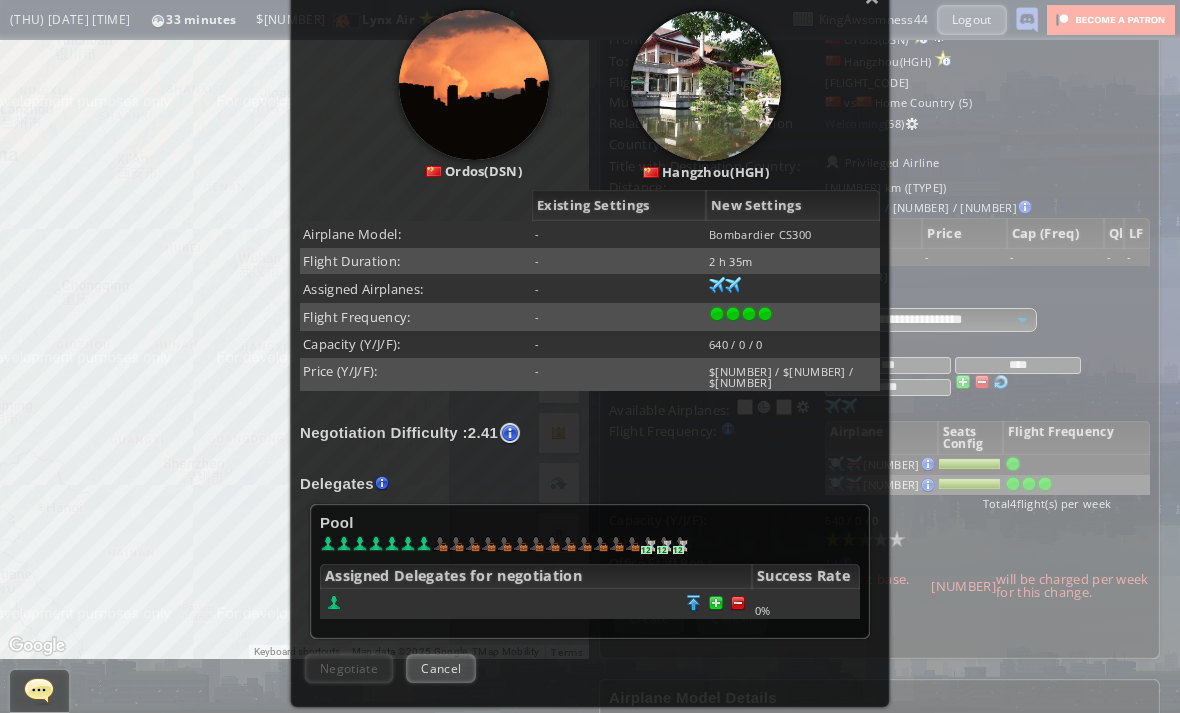 scroll, scrollTop: 205, scrollLeft: 0, axis: vertical 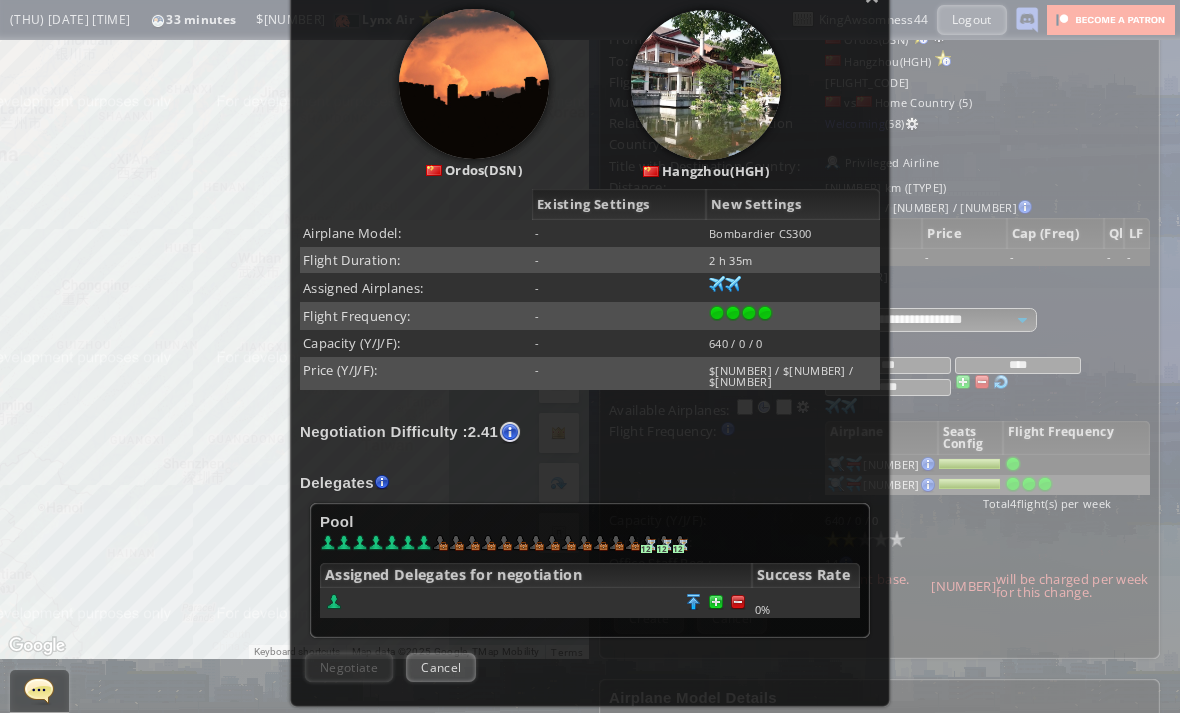 click at bounding box center (738, 602) 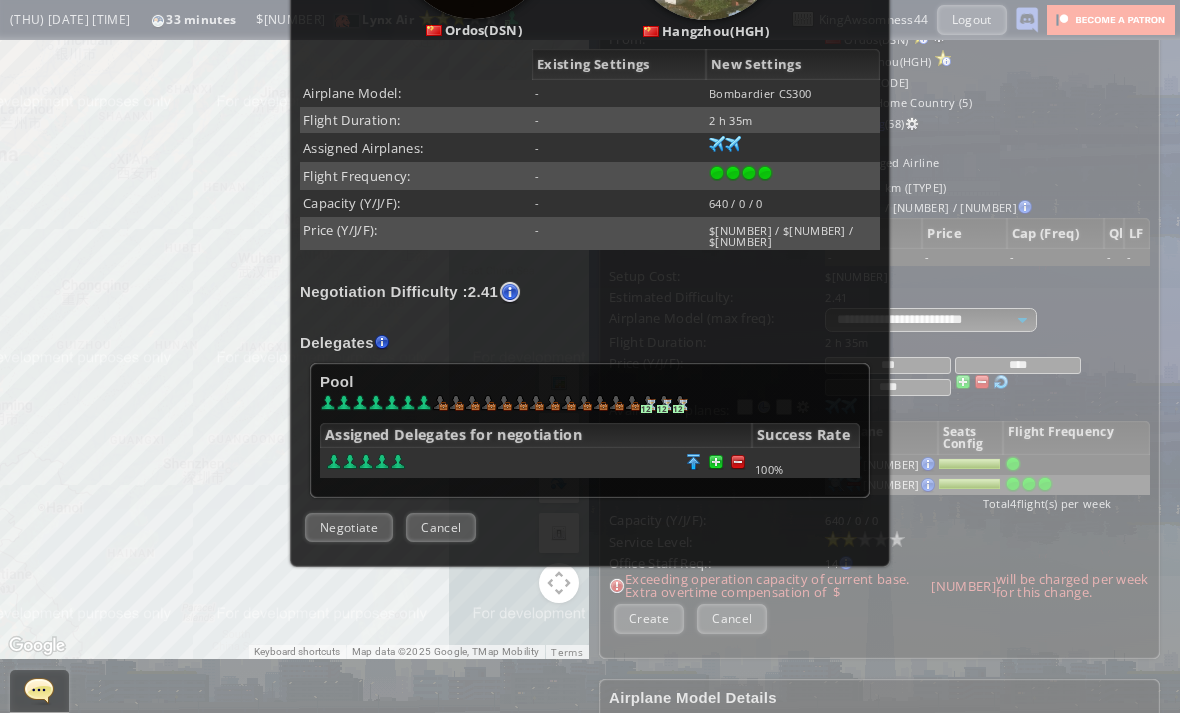 scroll, scrollTop: 356, scrollLeft: 0, axis: vertical 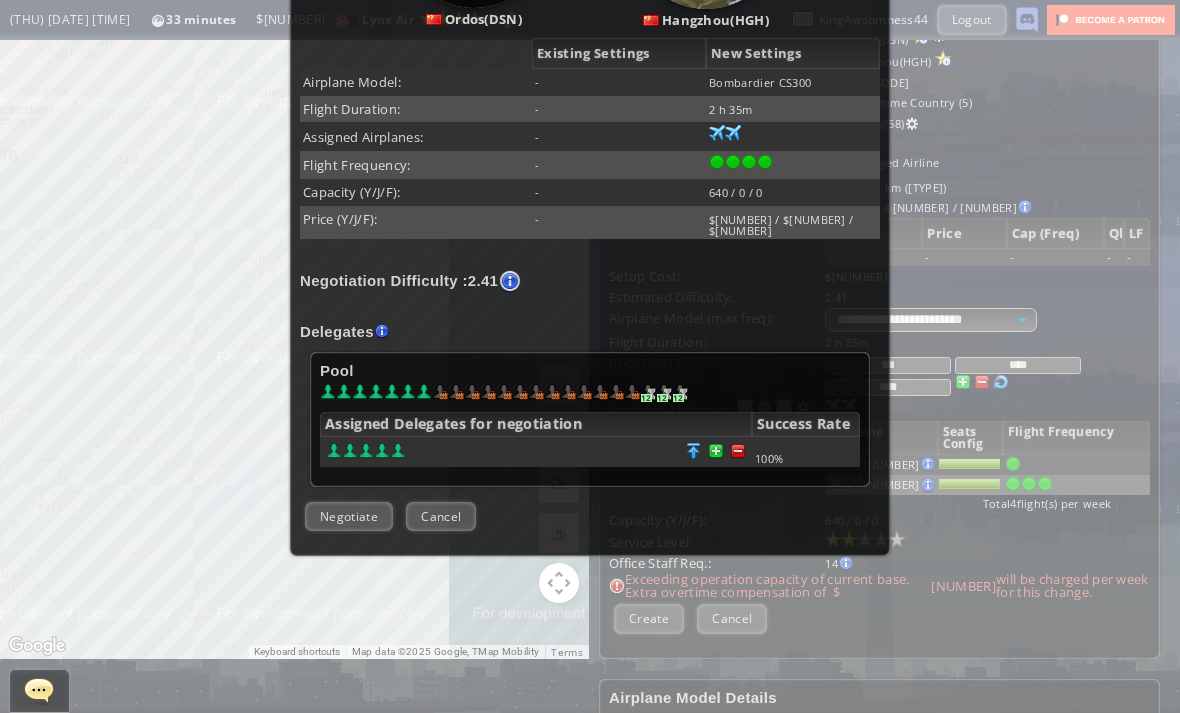 click on "Negotiate" at bounding box center [349, 516] 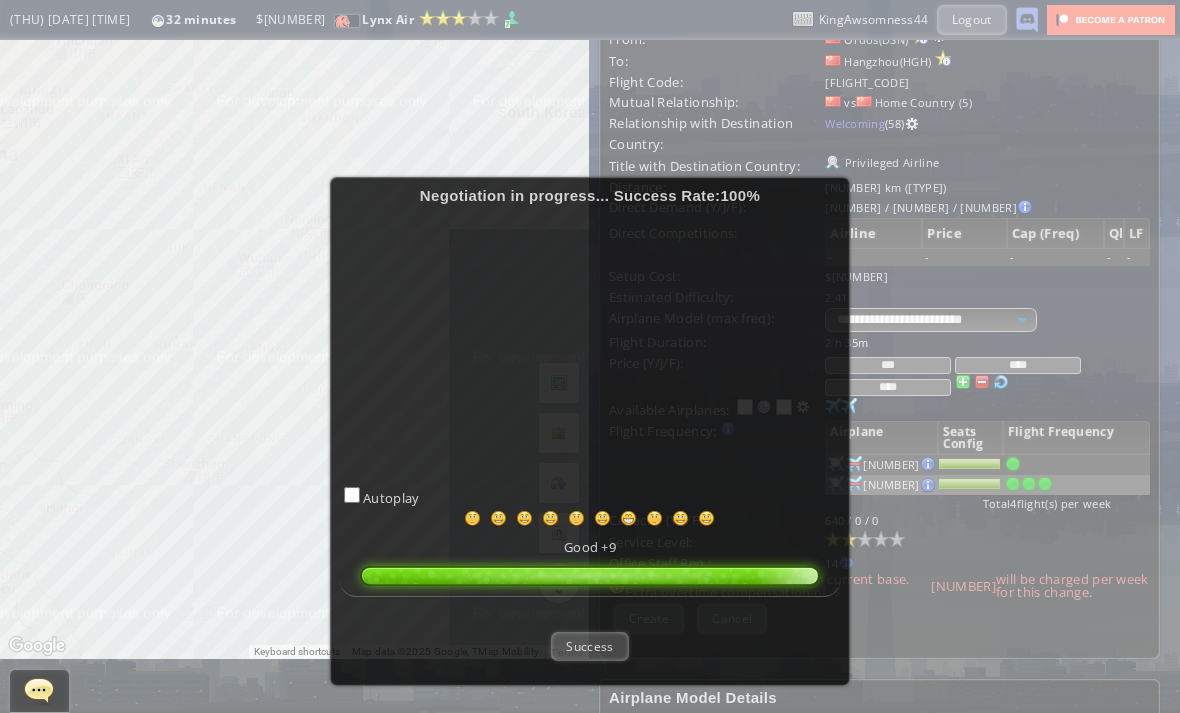 click on "Success" at bounding box center [589, 646] 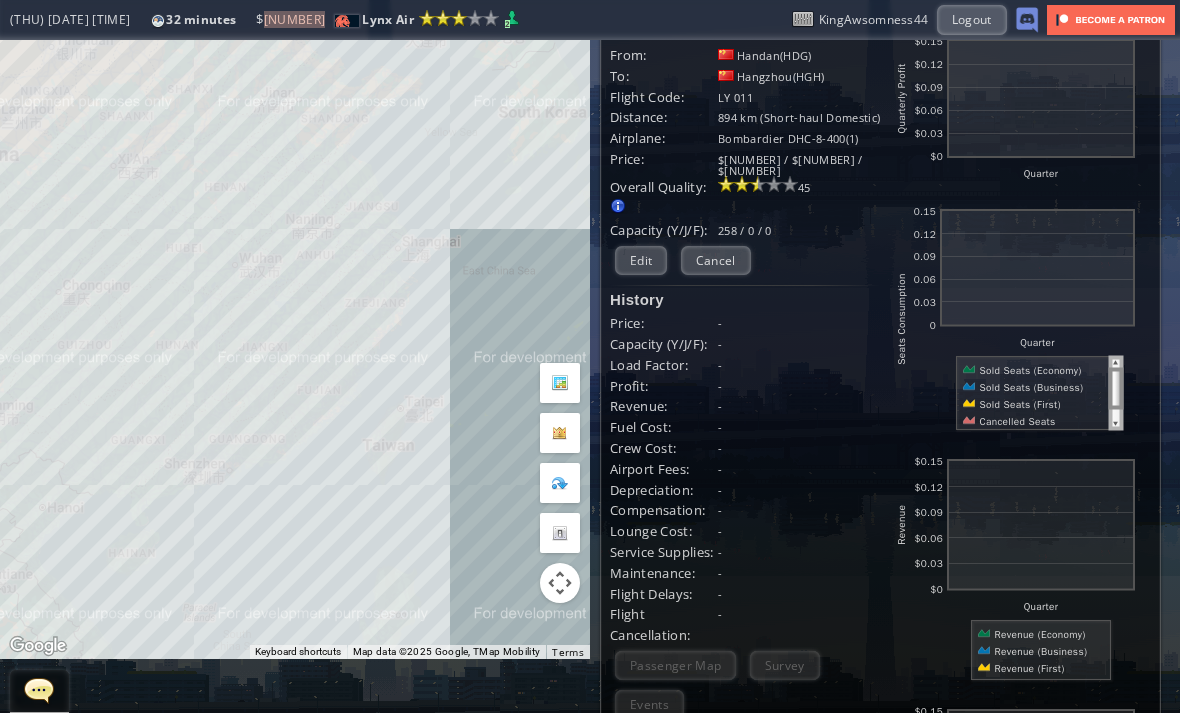 scroll, scrollTop: 54, scrollLeft: 0, axis: vertical 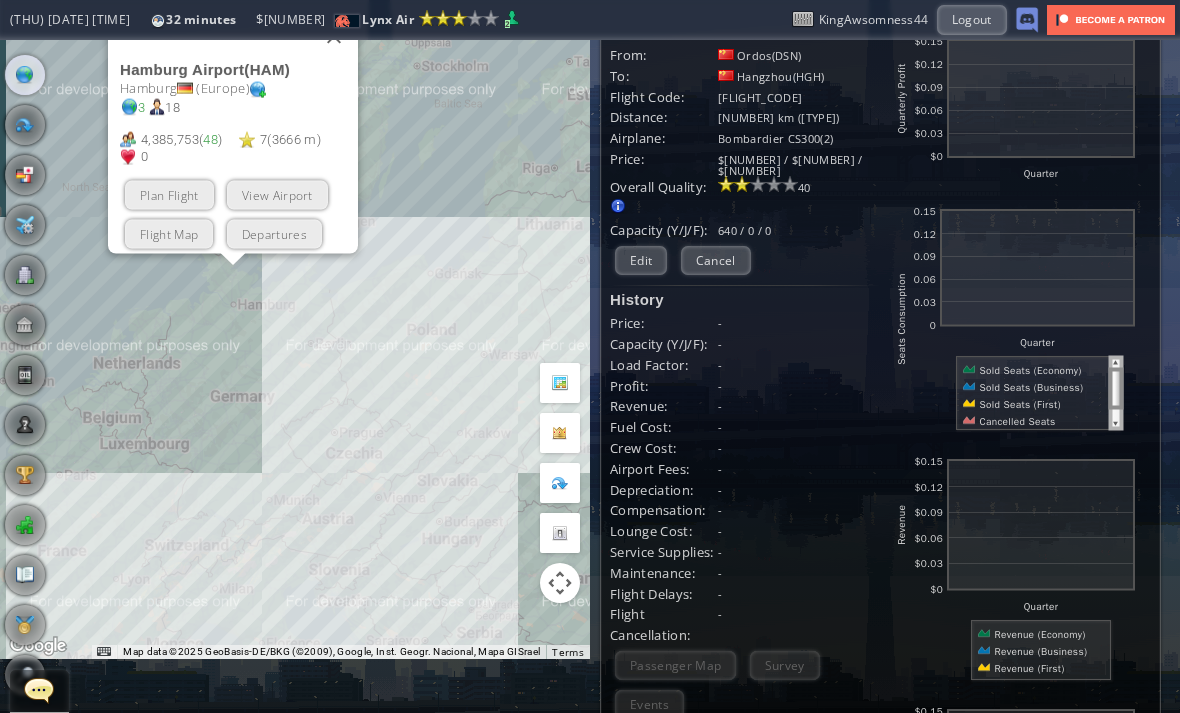 click on "Plan Flight" at bounding box center [169, 194] 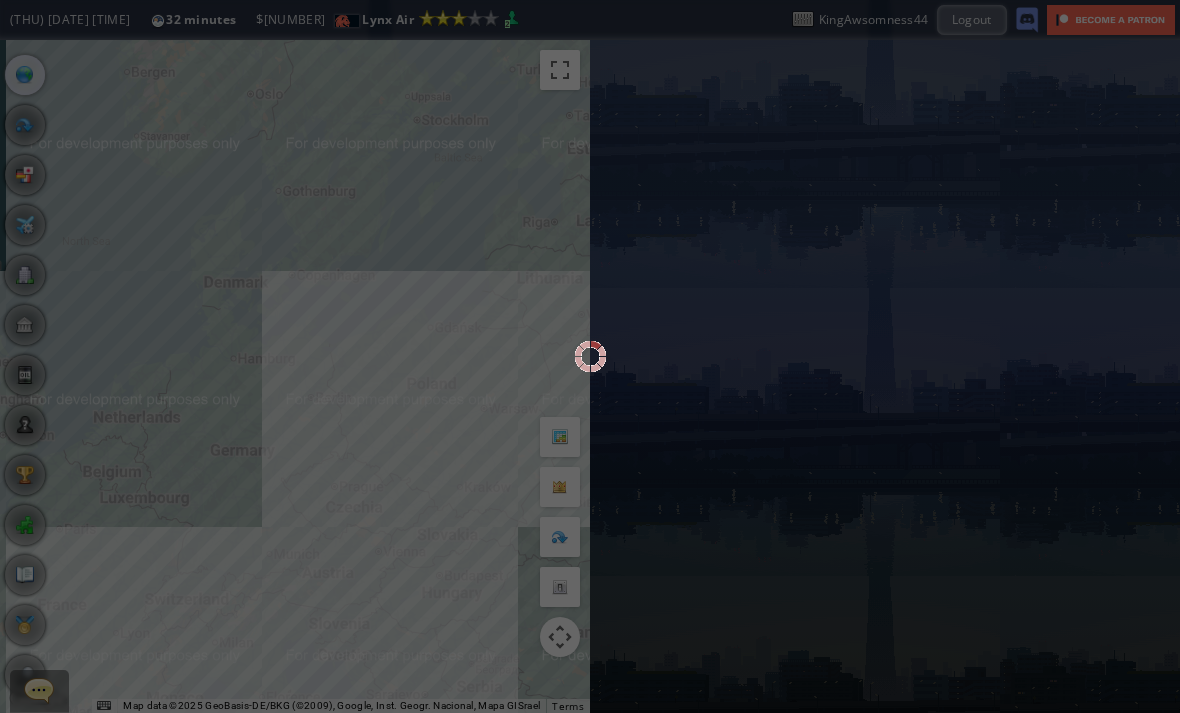 scroll, scrollTop: 0, scrollLeft: 0, axis: both 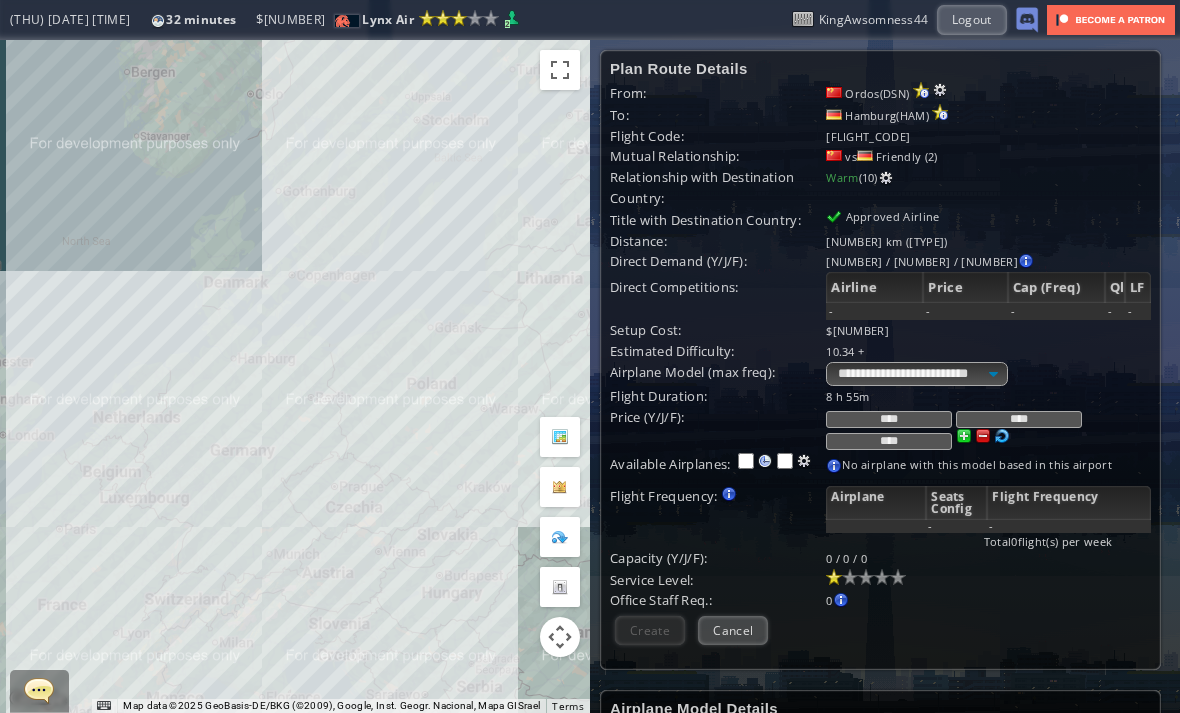 click on "Logout" at bounding box center (972, 19) 